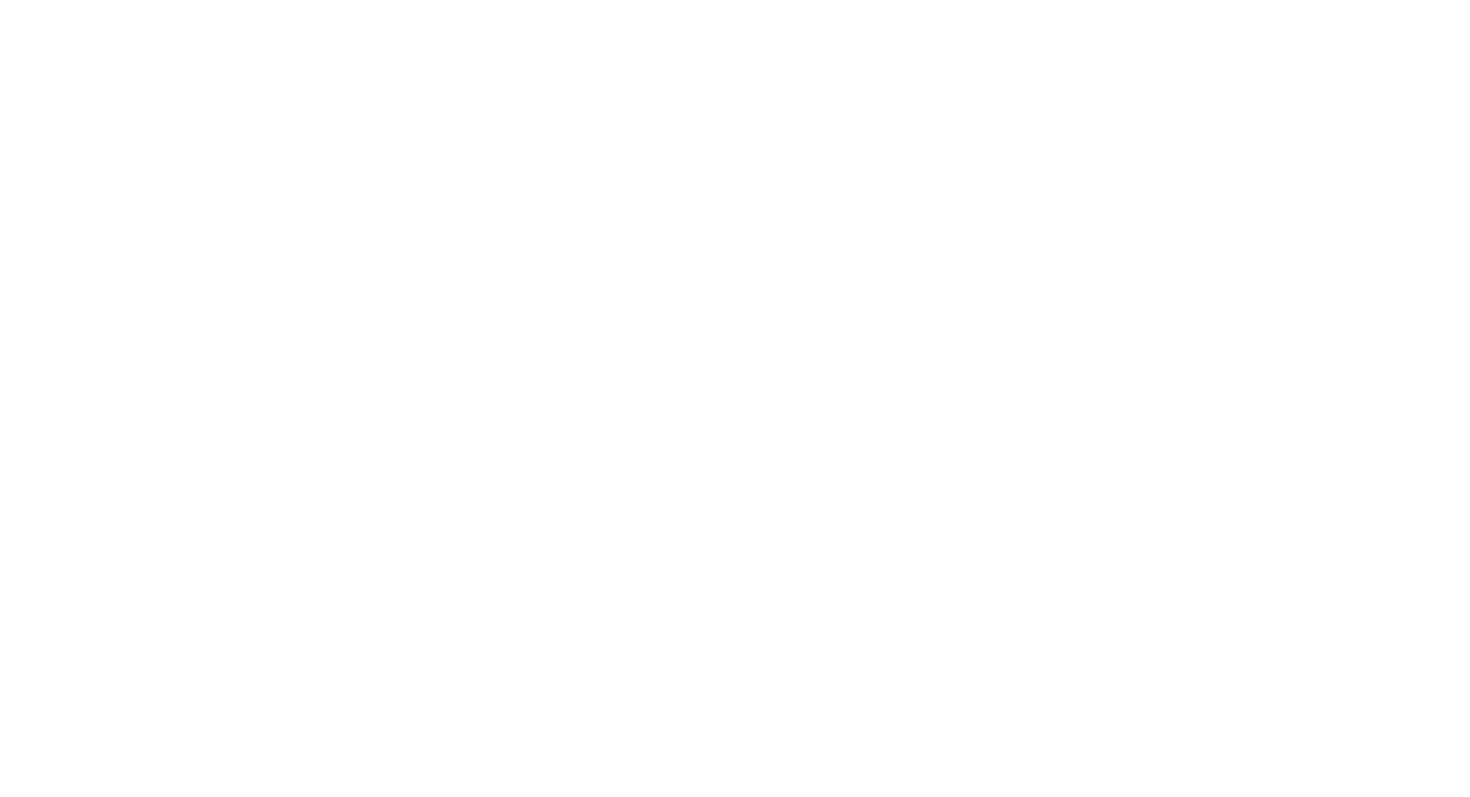scroll, scrollTop: 0, scrollLeft: 0, axis: both 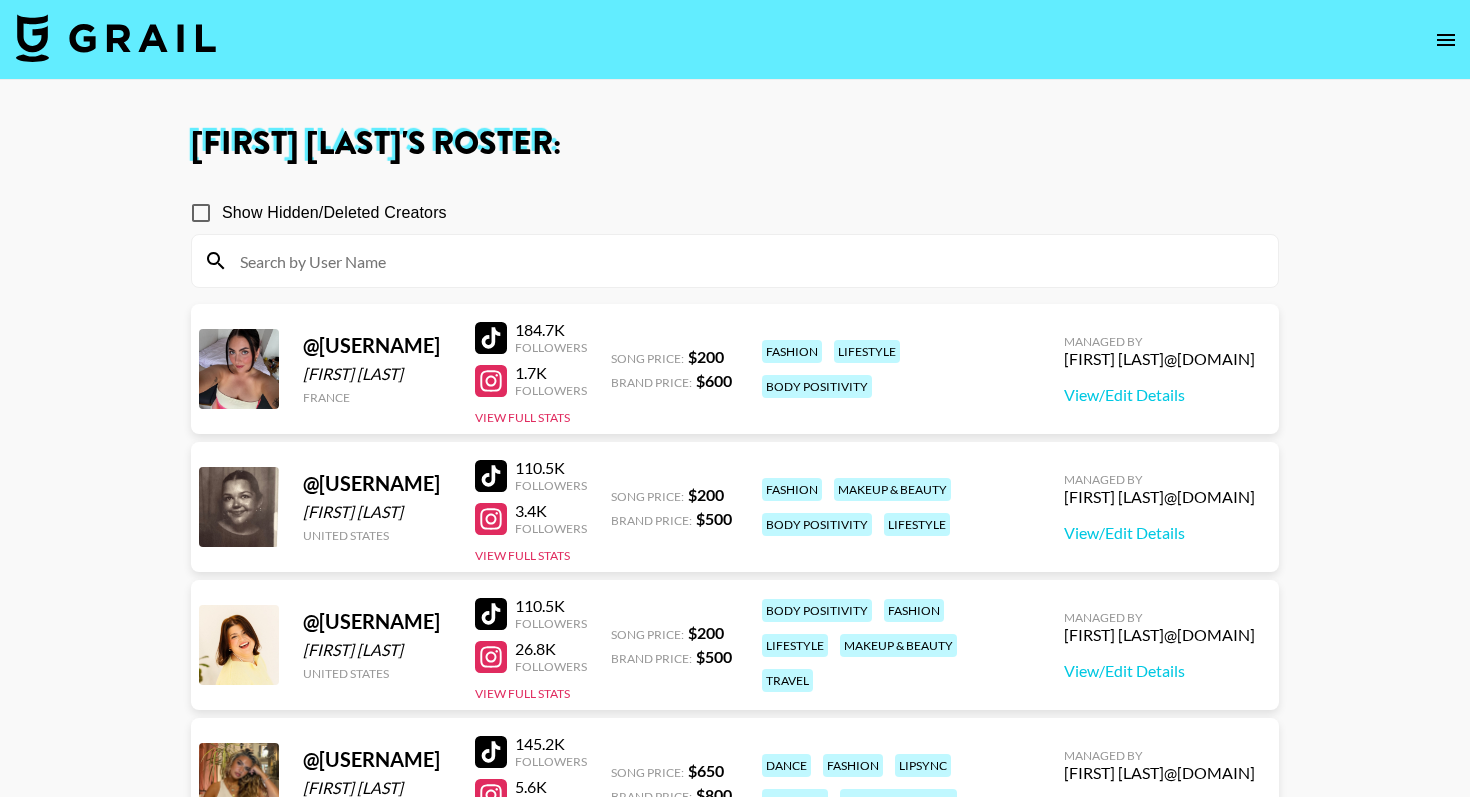 click at bounding box center [116, 38] 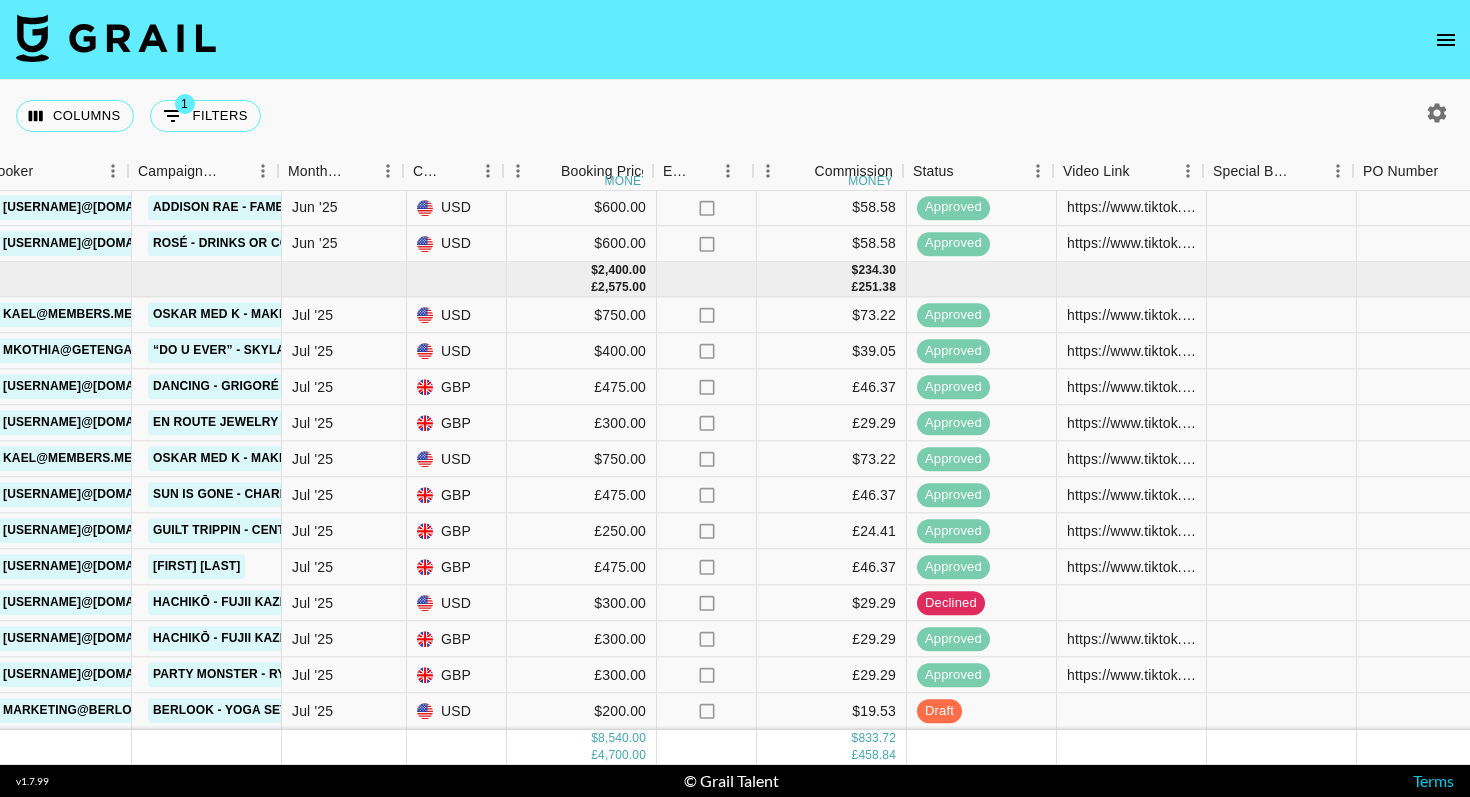 scroll, scrollTop: 713, scrollLeft: 837, axis: both 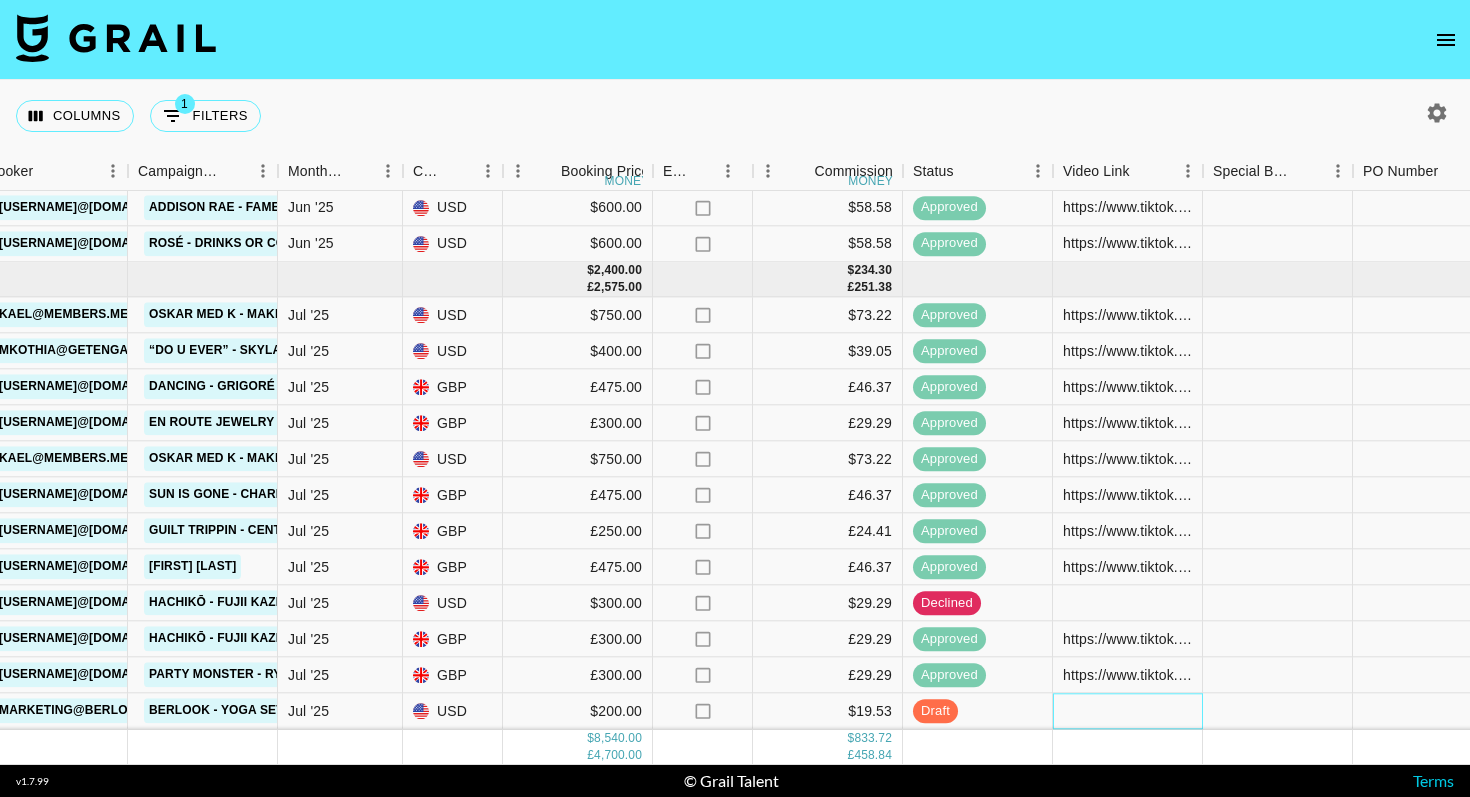click at bounding box center (1128, 712) 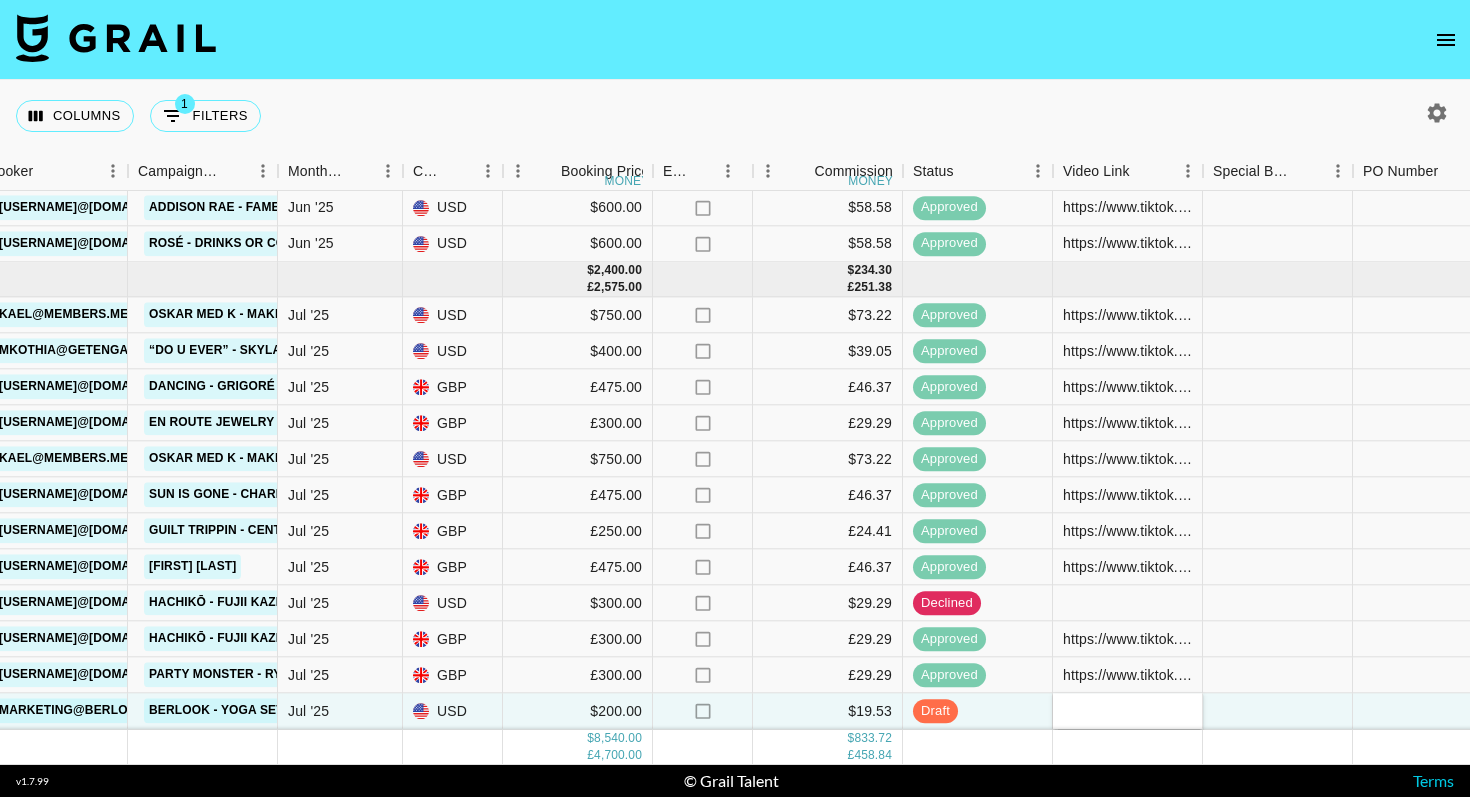 type on "https://www.tiktok.com/@ashleightxyla/video/7535426905881840903" 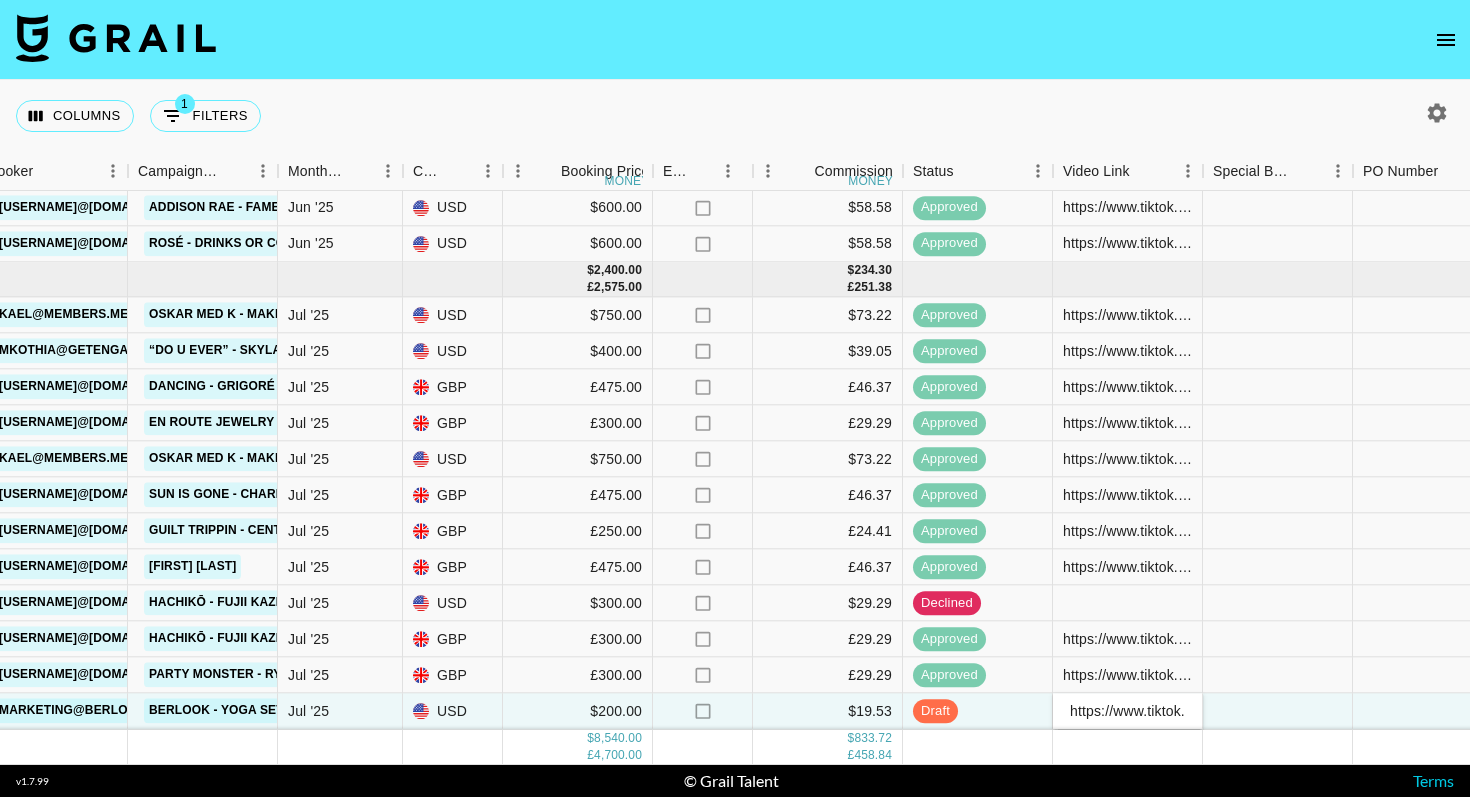 scroll, scrollTop: 0, scrollLeft: 321, axis: horizontal 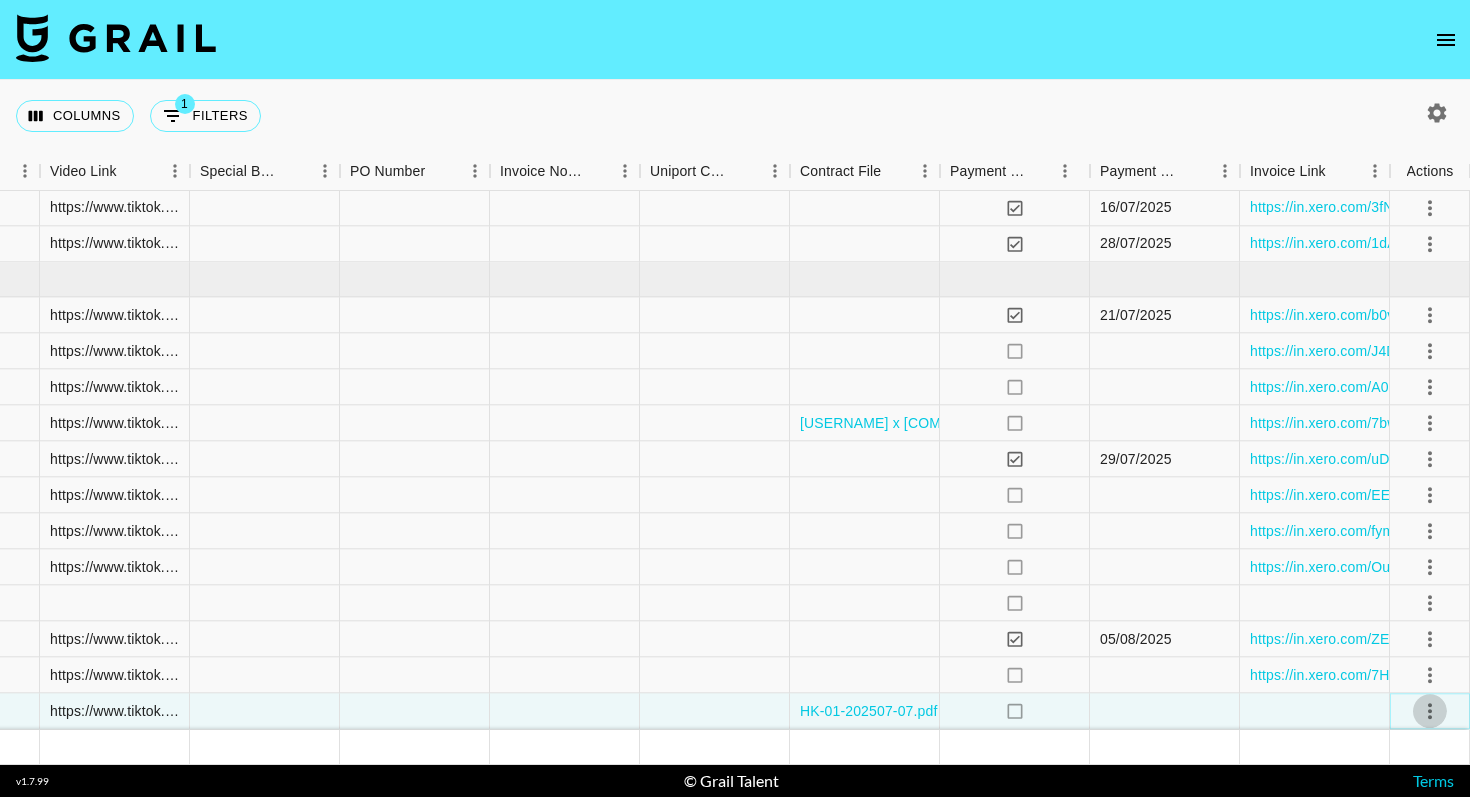 click 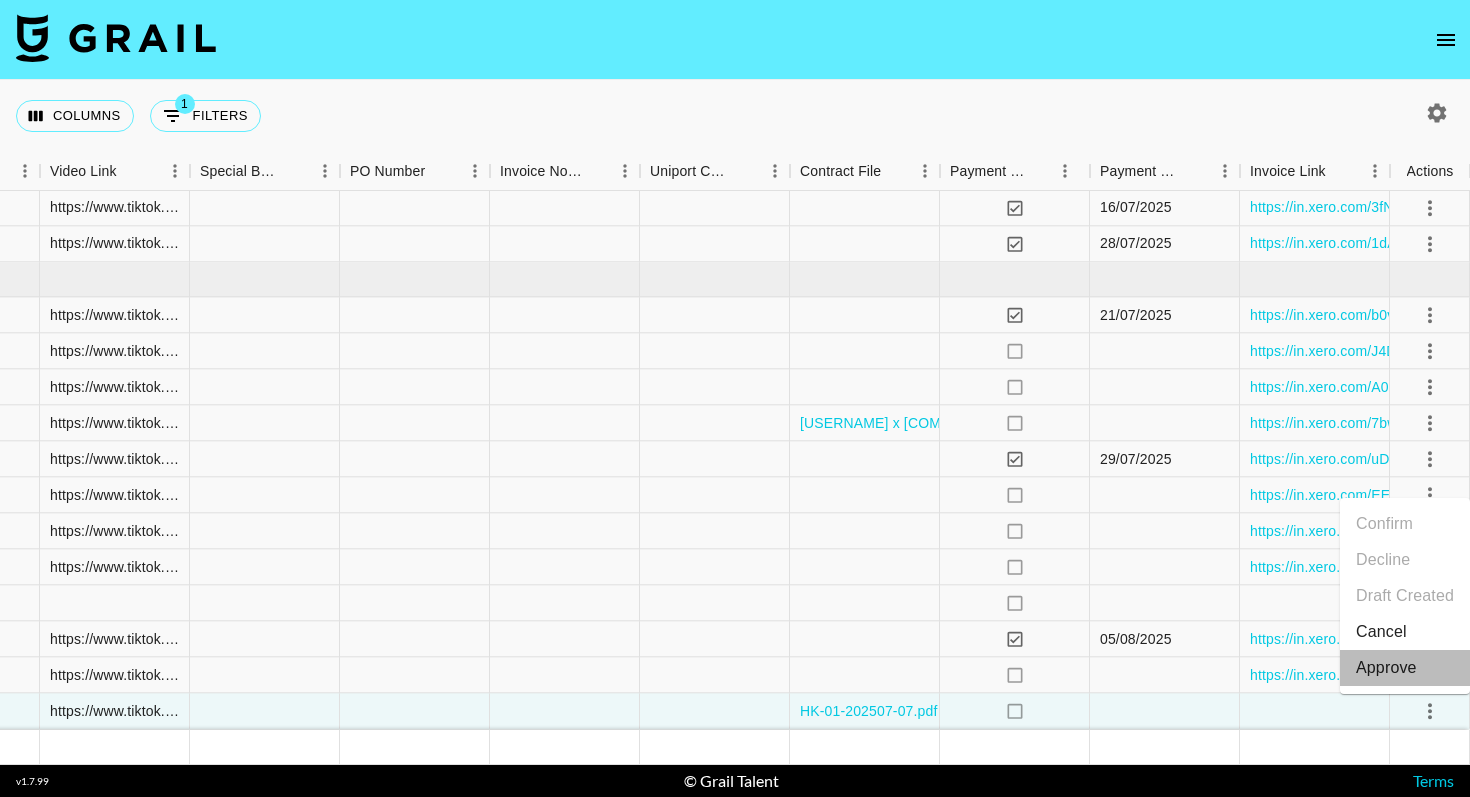 click on "Approve" at bounding box center [1386, 668] 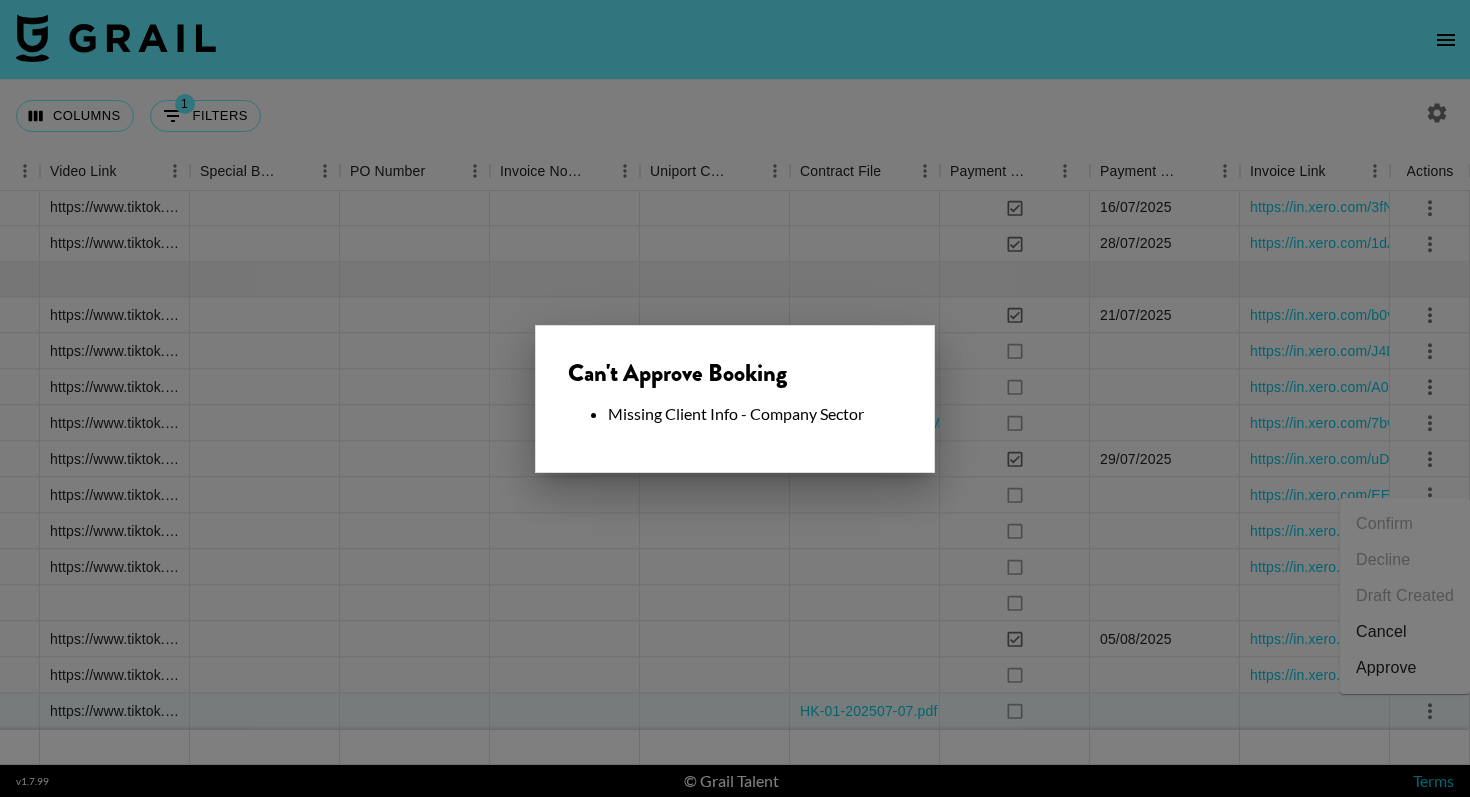 click on "Can't Approve Booking Missing Client Info - Company Sector" at bounding box center [735, 399] 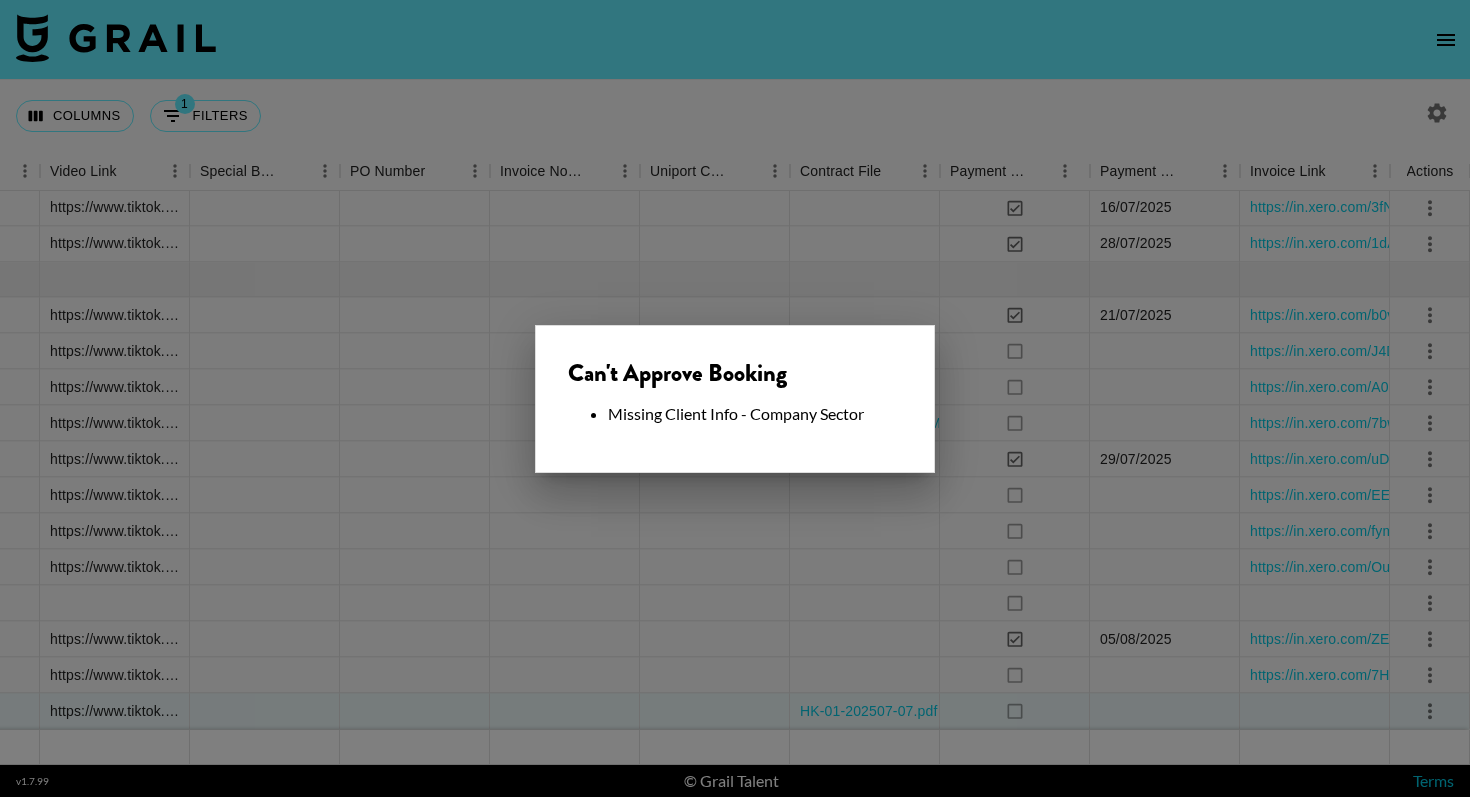 click at bounding box center [735, 398] 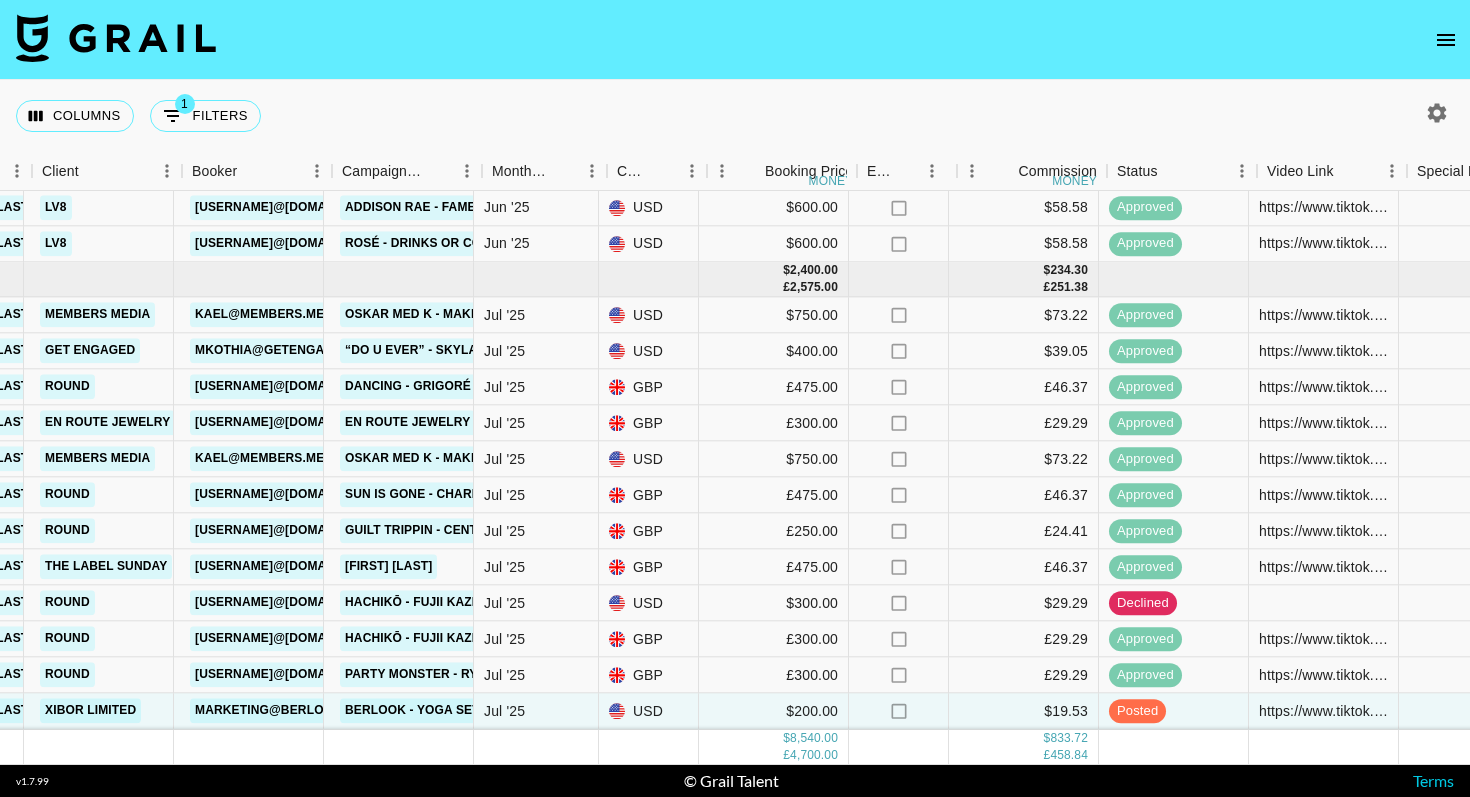 scroll, scrollTop: 713, scrollLeft: 631, axis: both 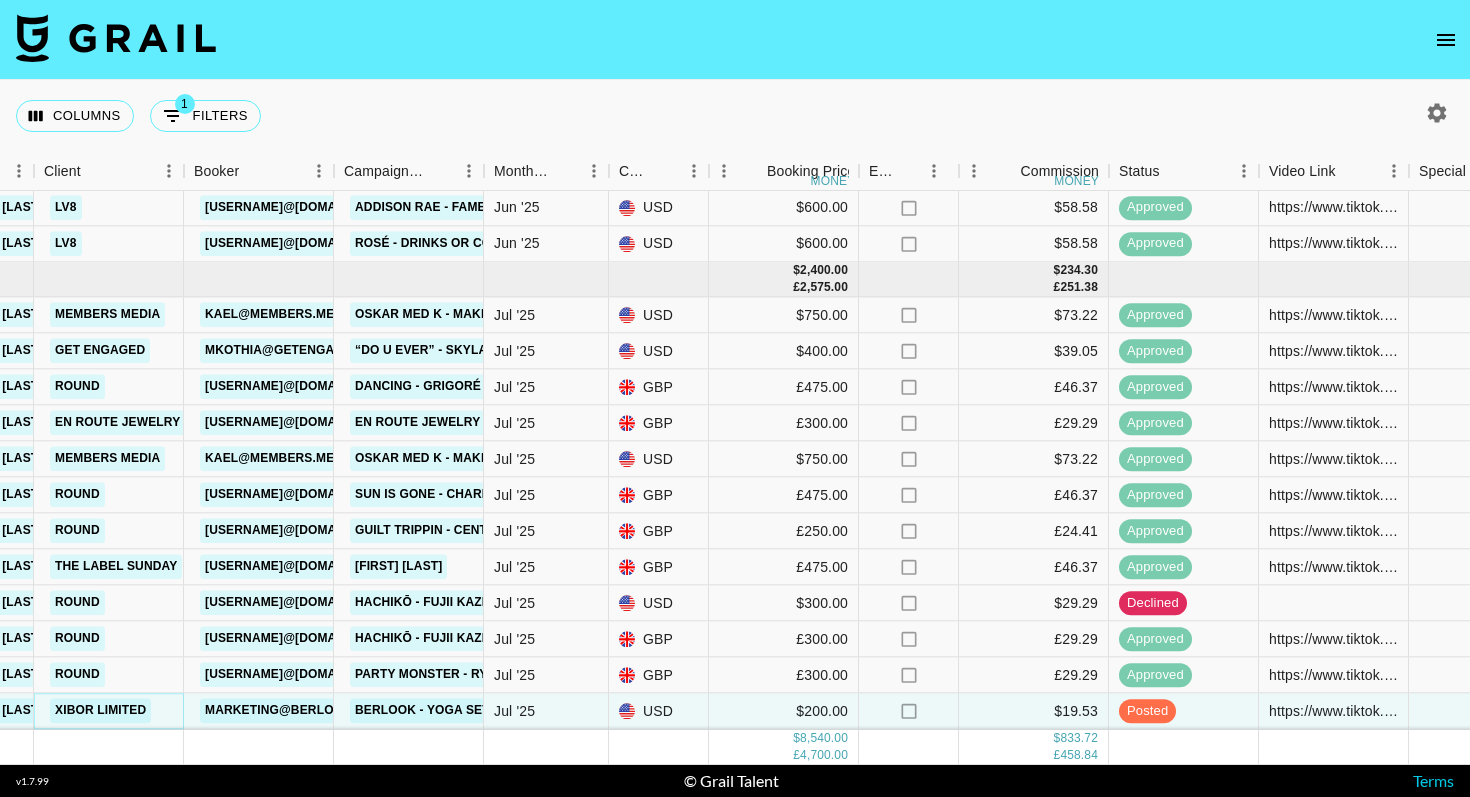 click on "XIBOR LIMITED" at bounding box center (100, 711) 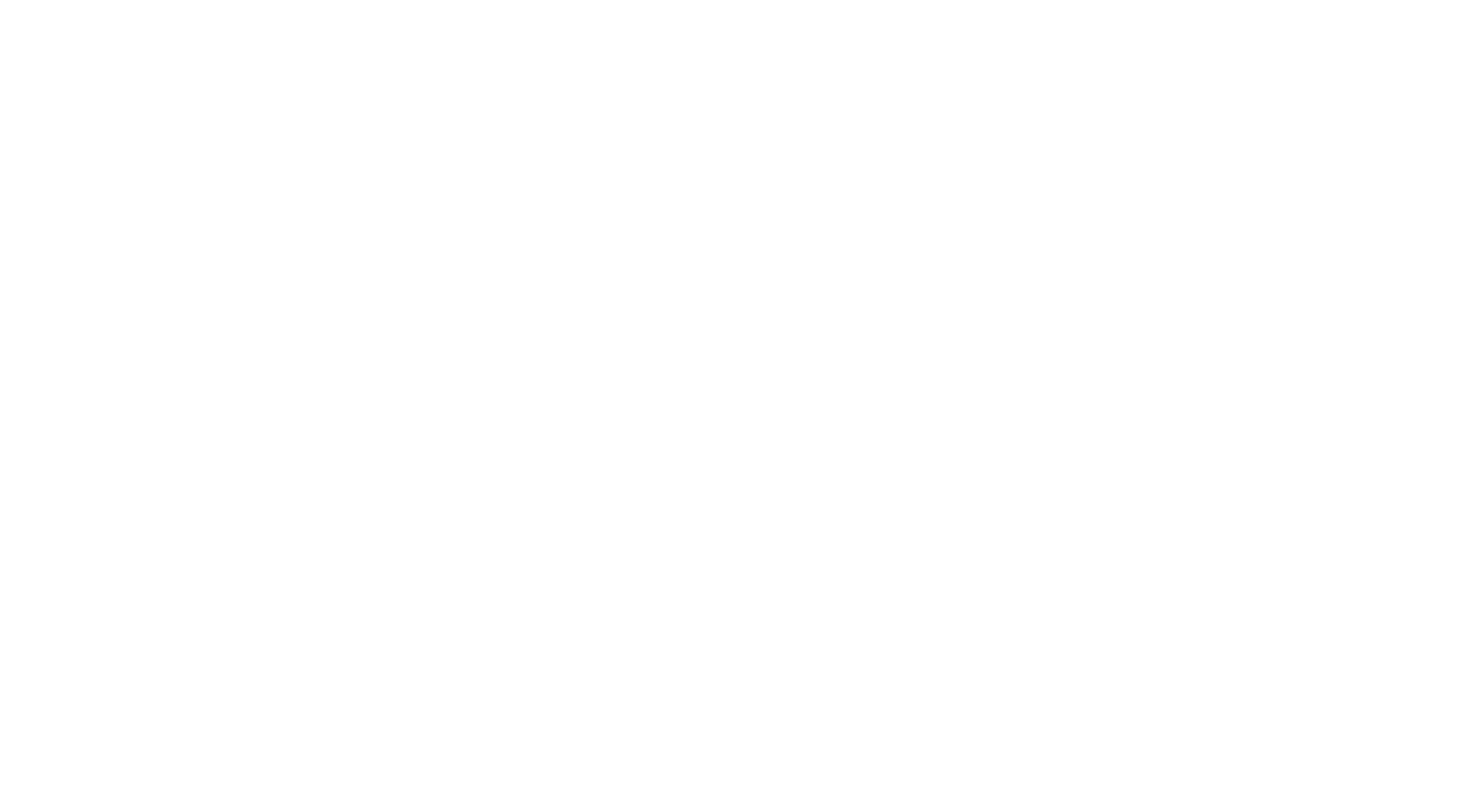 scroll, scrollTop: 0, scrollLeft: 0, axis: both 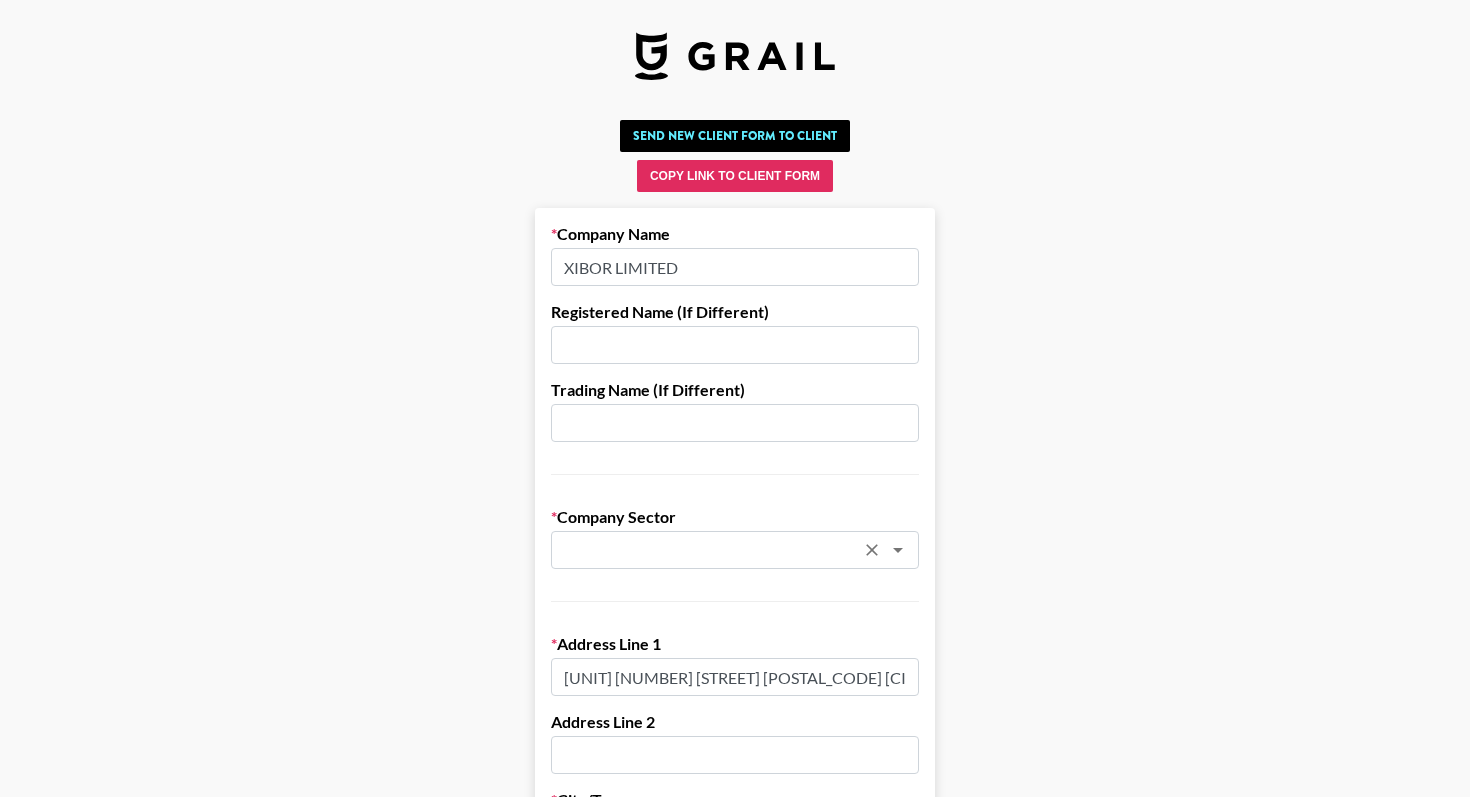 click at bounding box center [708, 550] 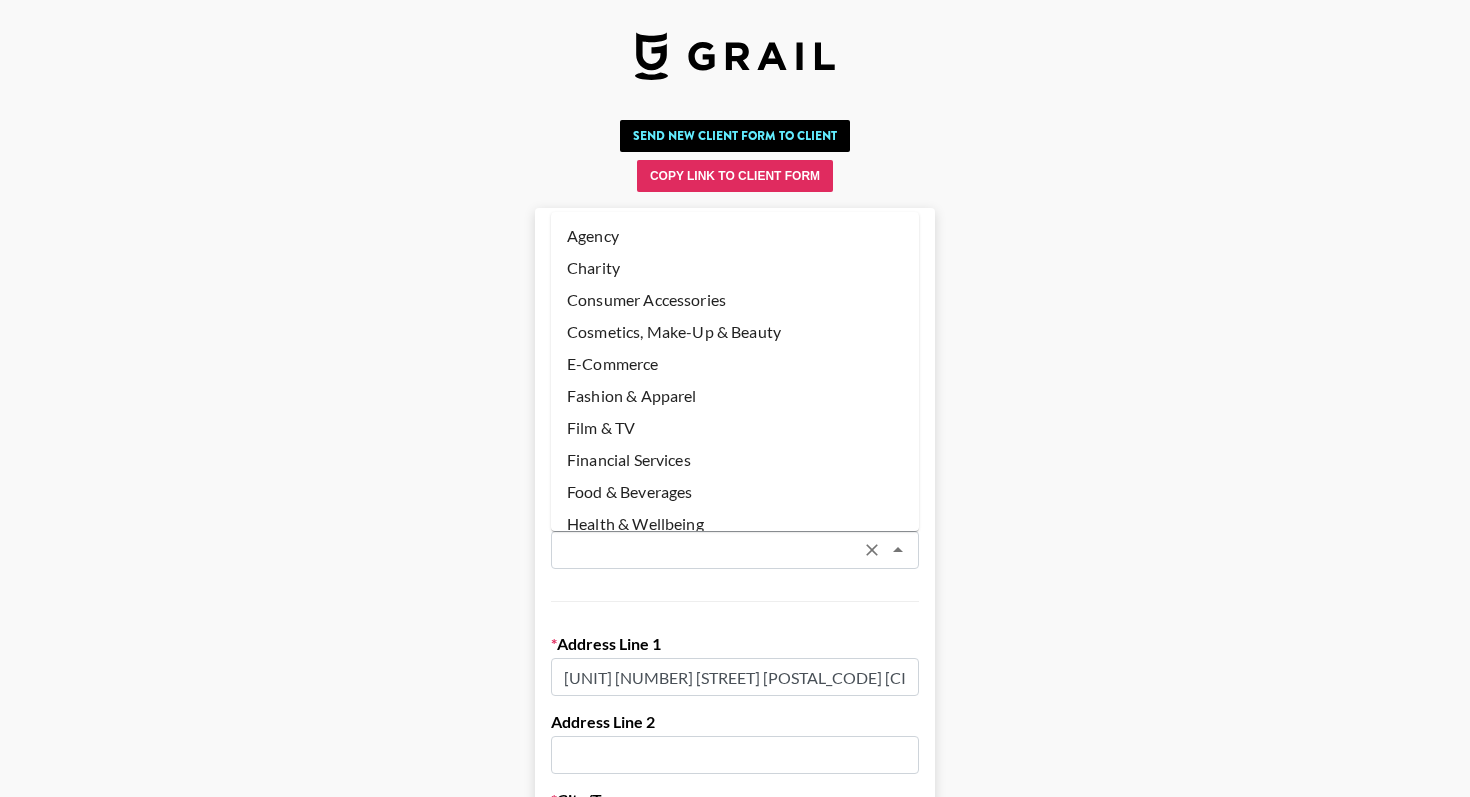 click on "Fashion & Apparel" at bounding box center (735, 396) 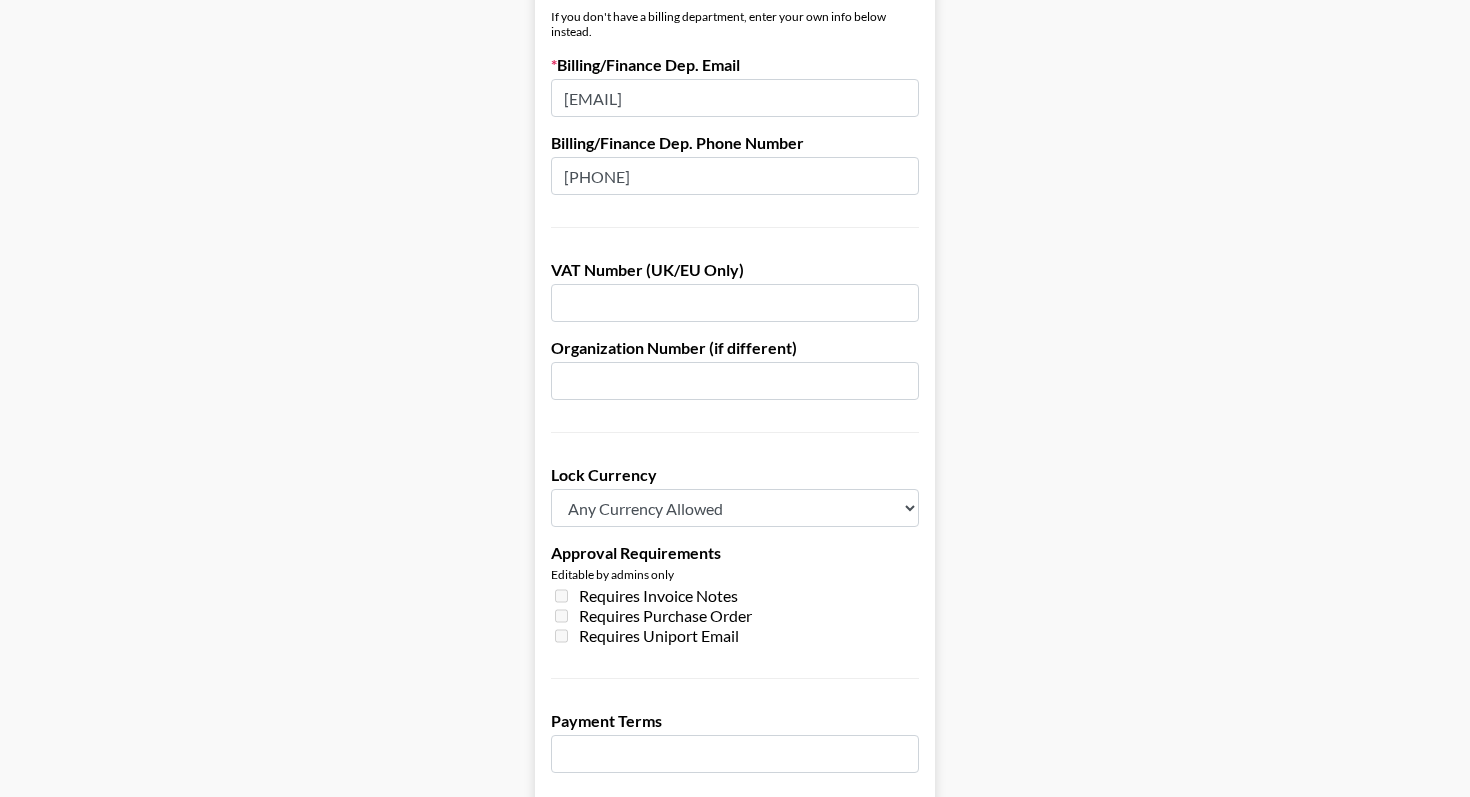 scroll, scrollTop: 1493, scrollLeft: 0, axis: vertical 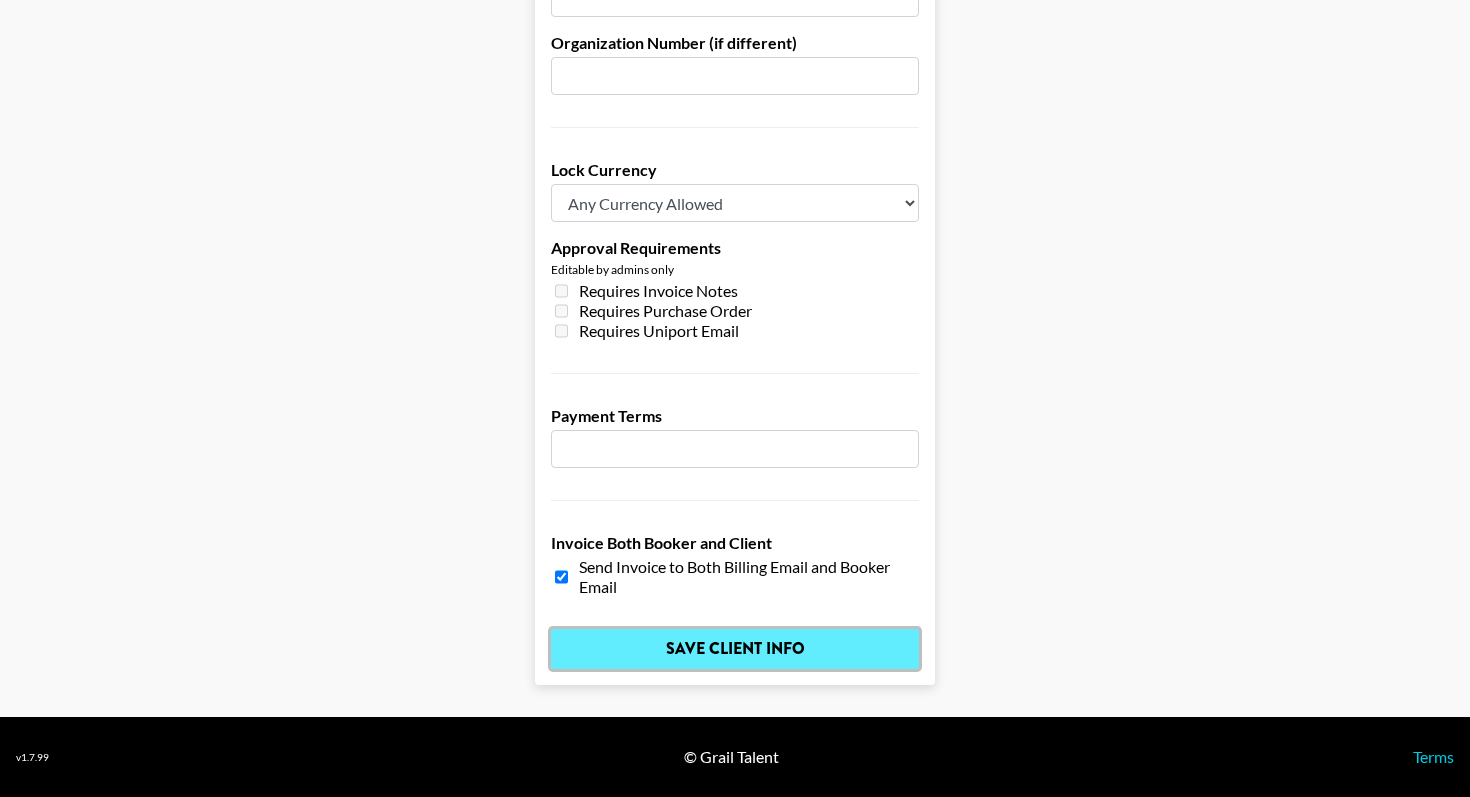 click on "Save Client Info" at bounding box center (735, 649) 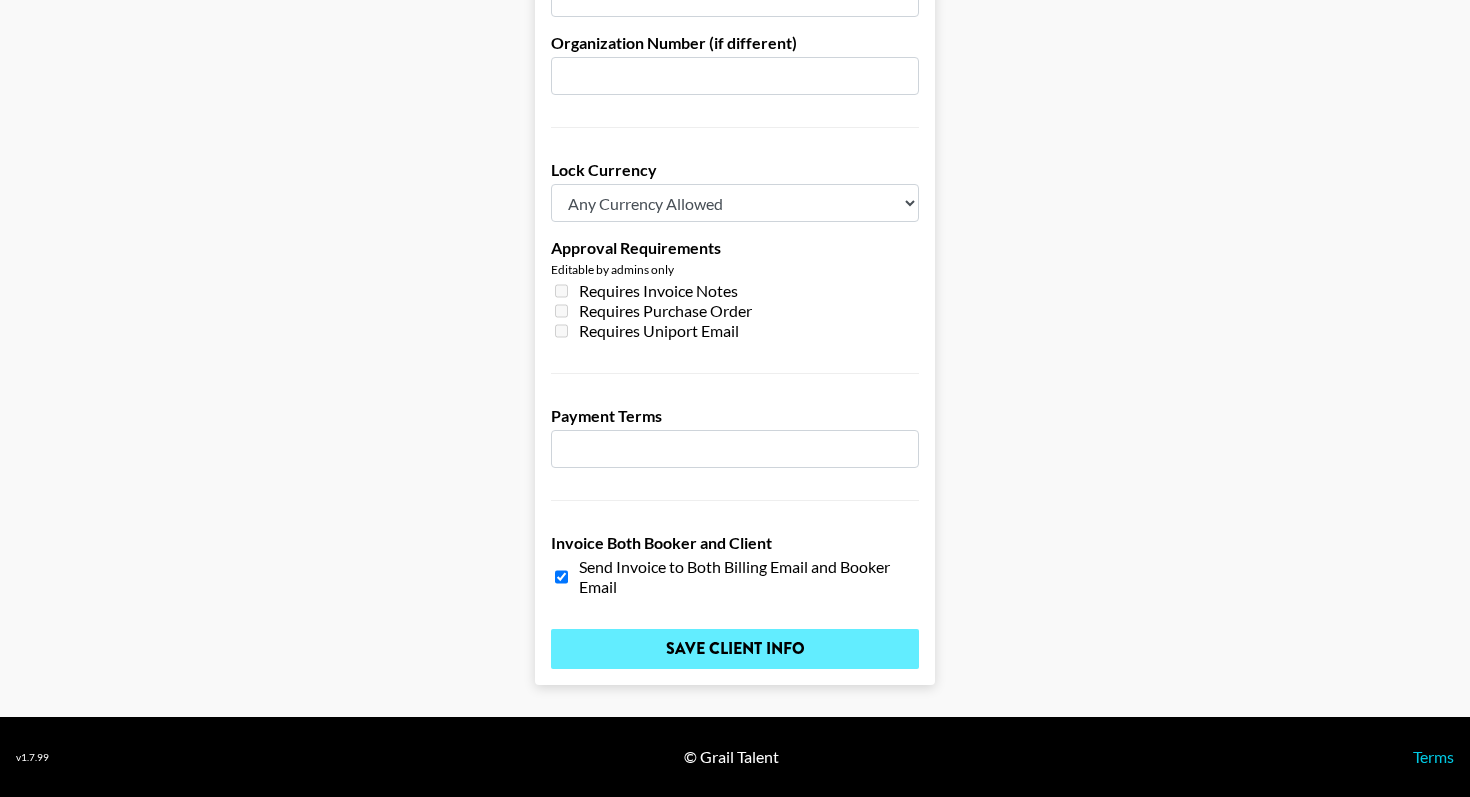scroll, scrollTop: 0, scrollLeft: 0, axis: both 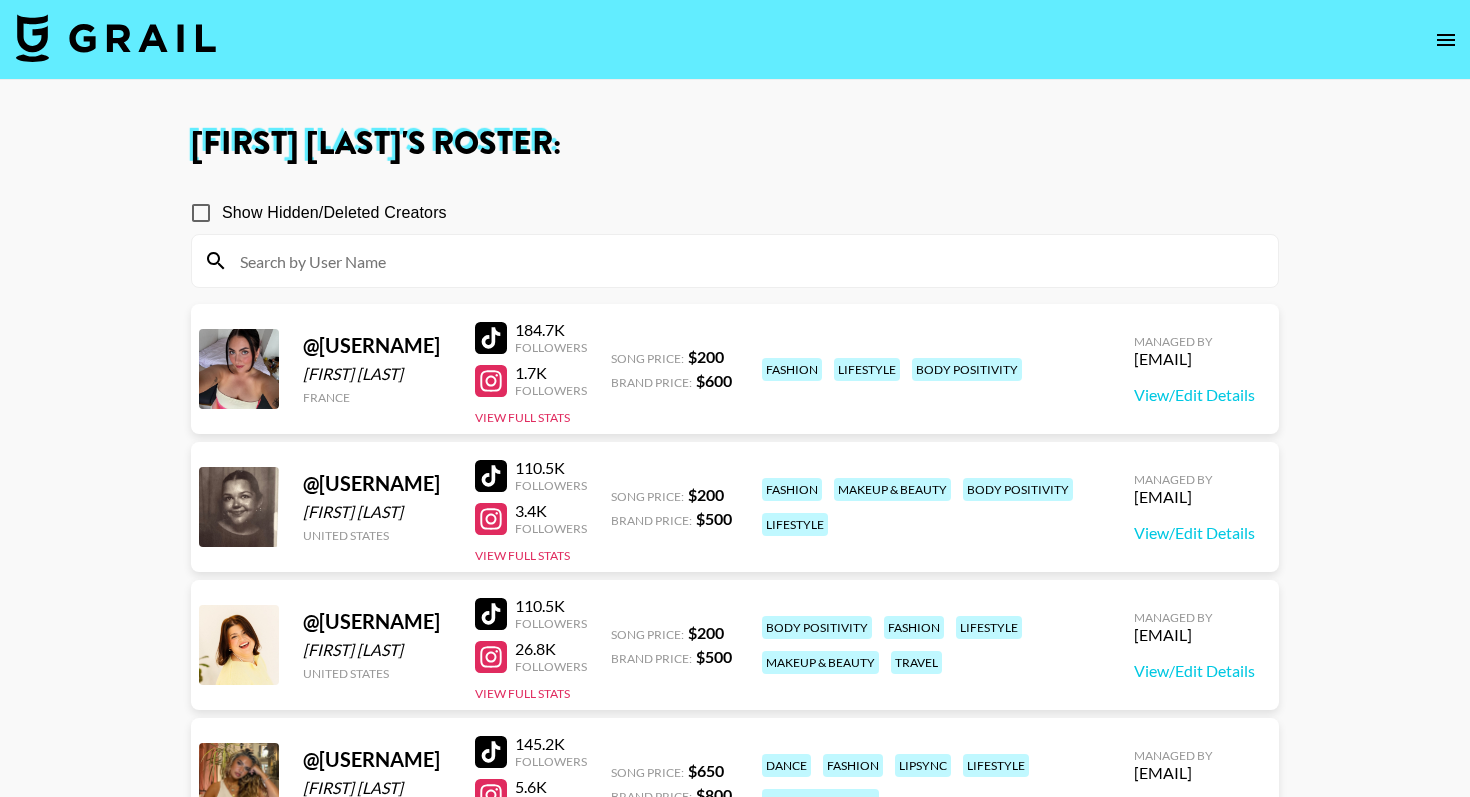 click at bounding box center (116, 38) 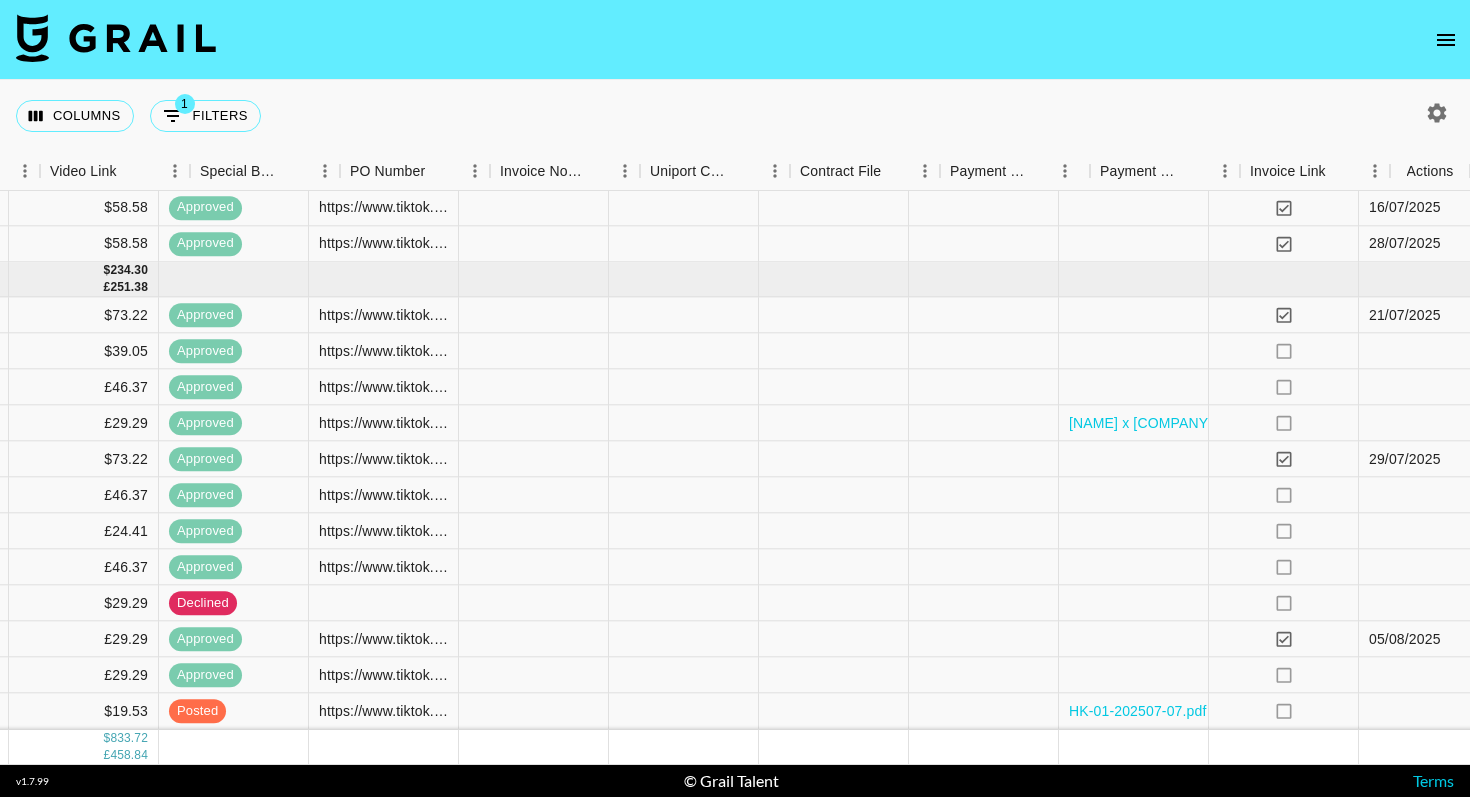 scroll, scrollTop: 713, scrollLeft: 1850, axis: both 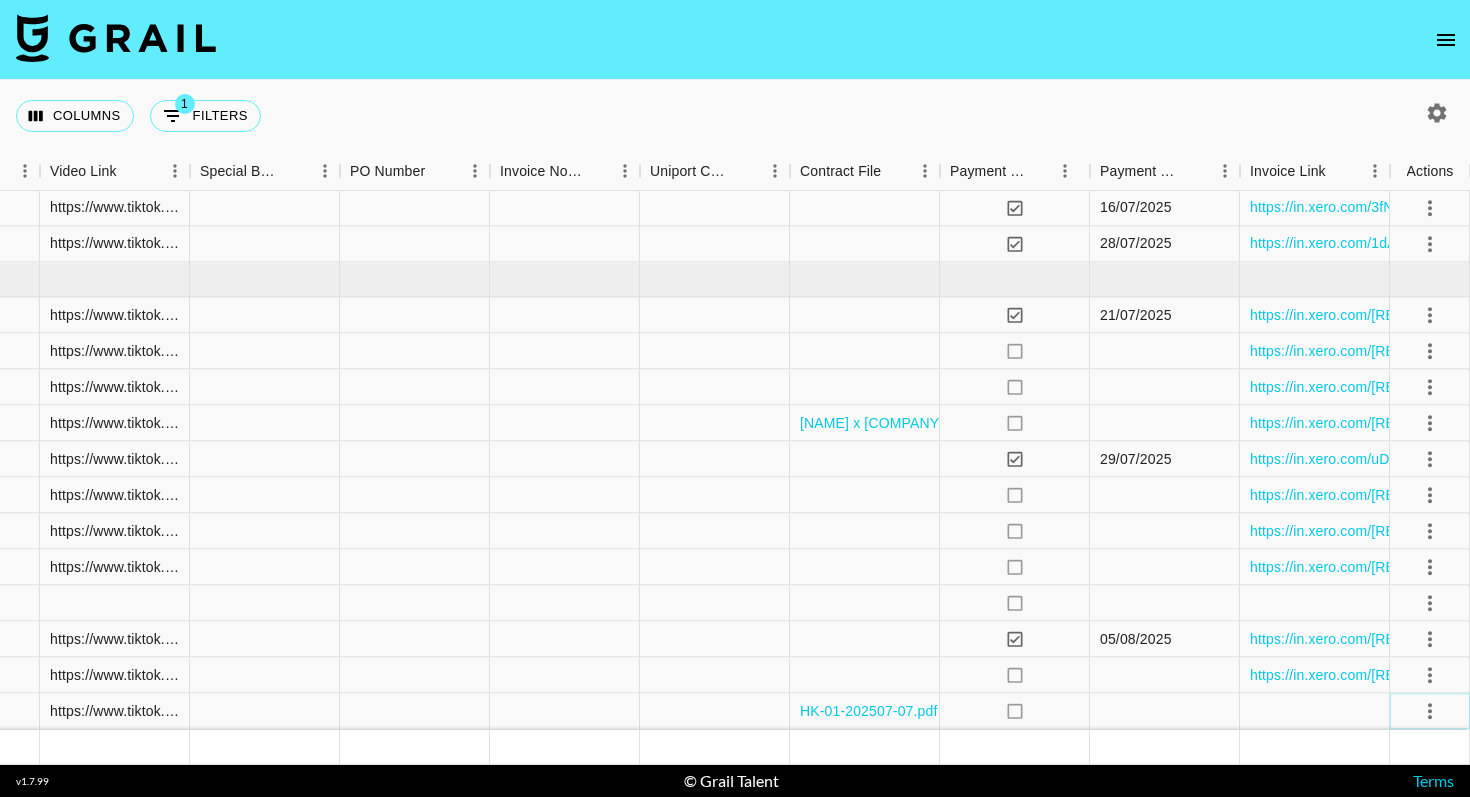 click 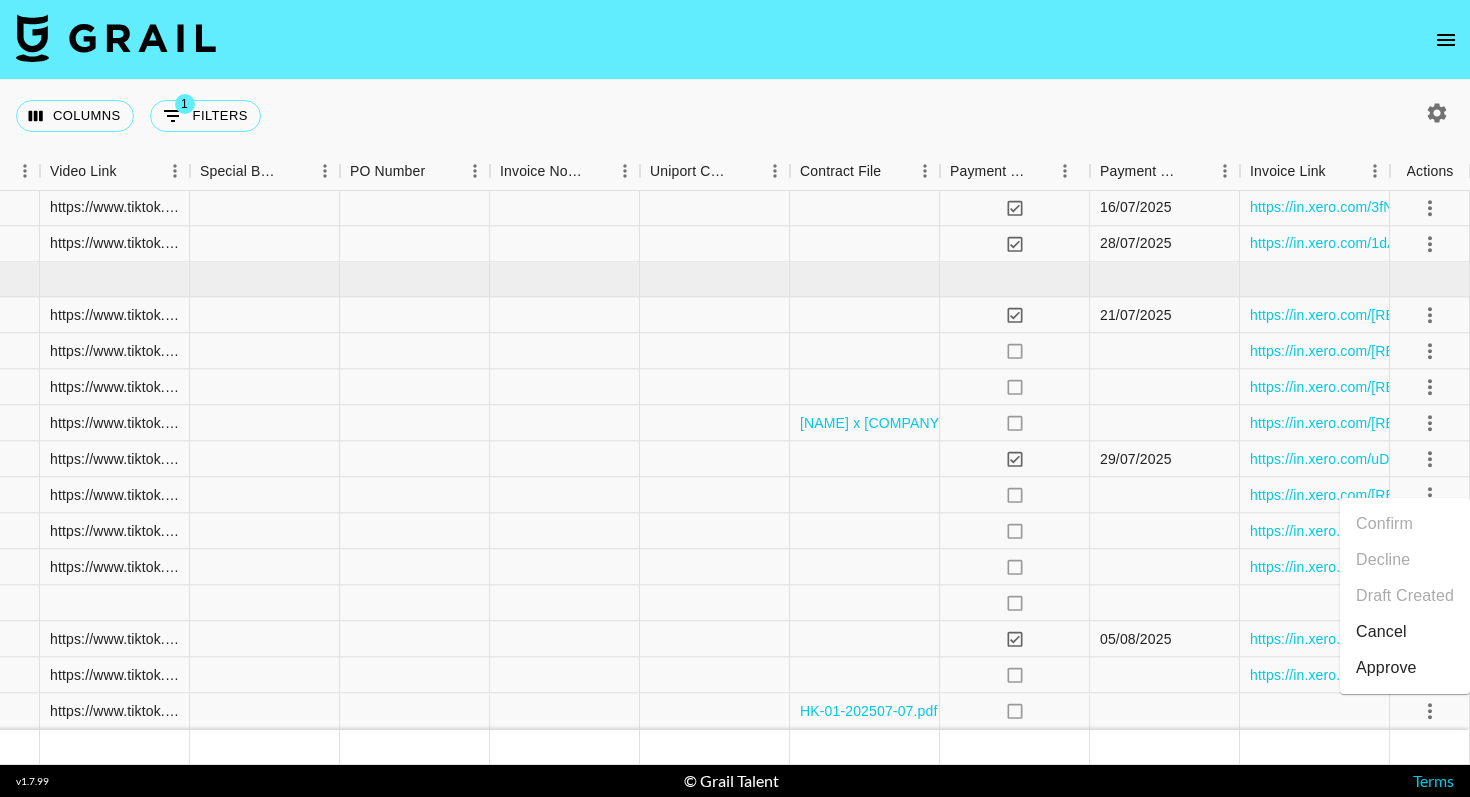click on "Approve" at bounding box center [1386, 668] 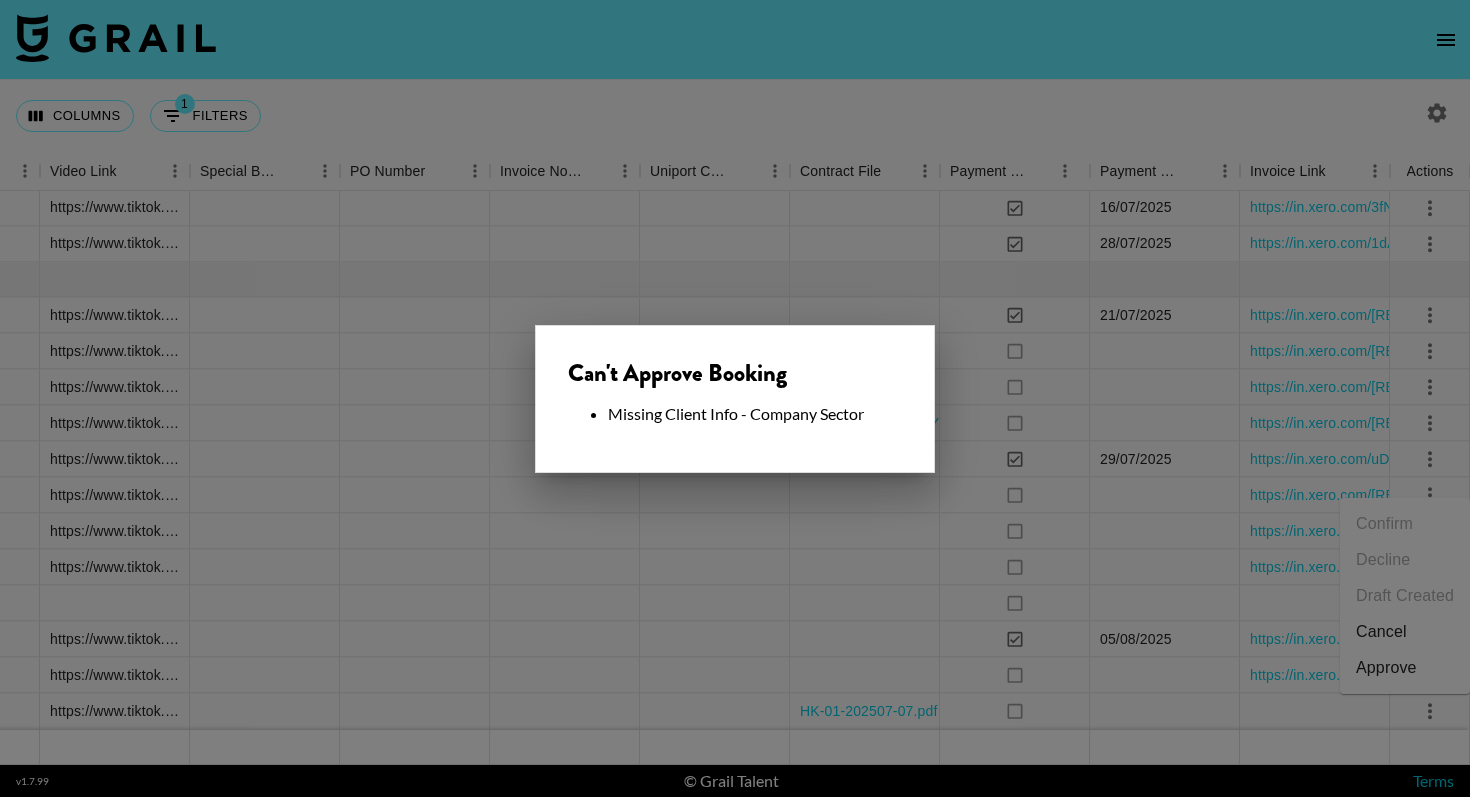 click on "Can't Approve Booking Missing Client Info - Company Sector" at bounding box center [735, 399] 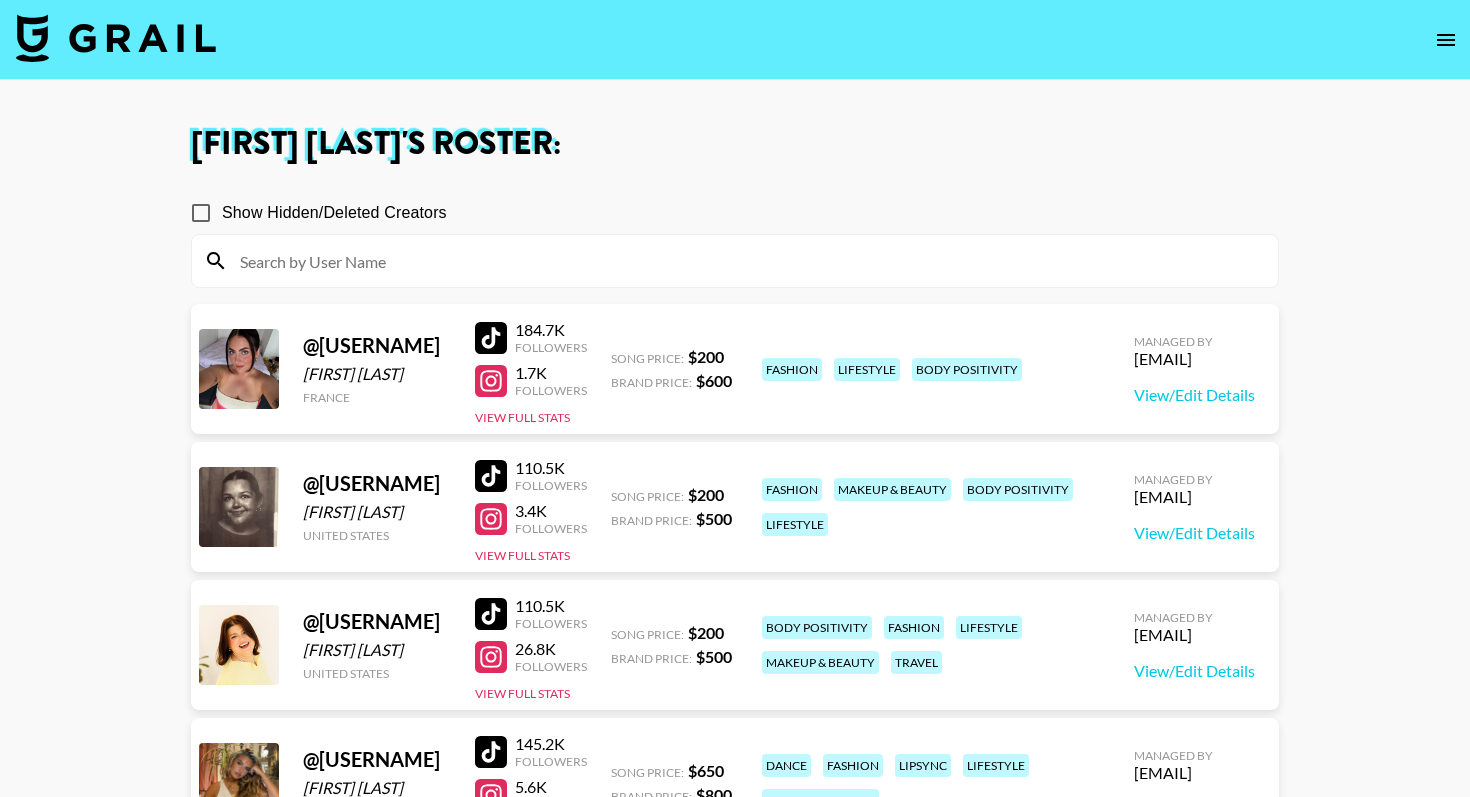 click at bounding box center (116, 38) 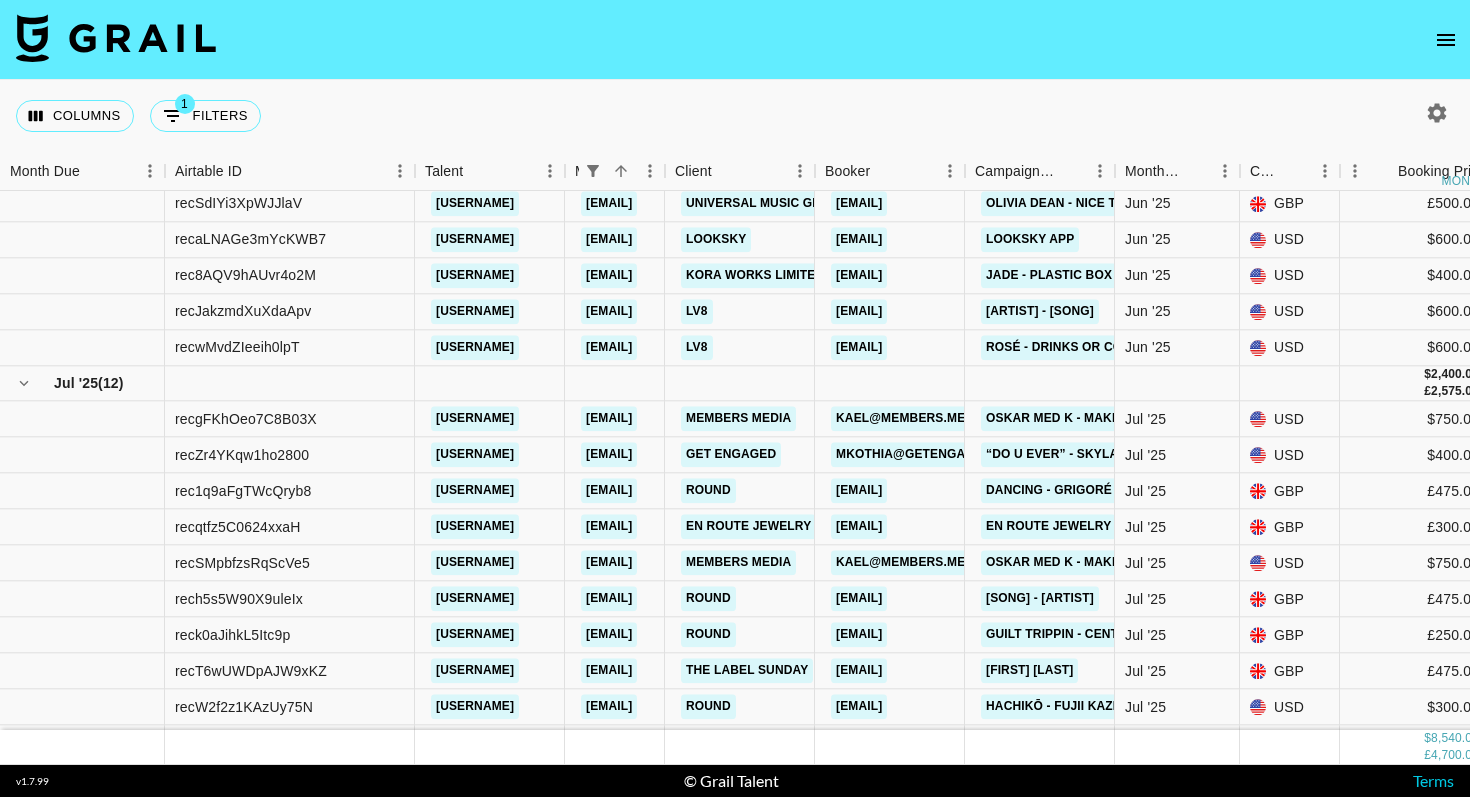 scroll, scrollTop: 713, scrollLeft: 0, axis: vertical 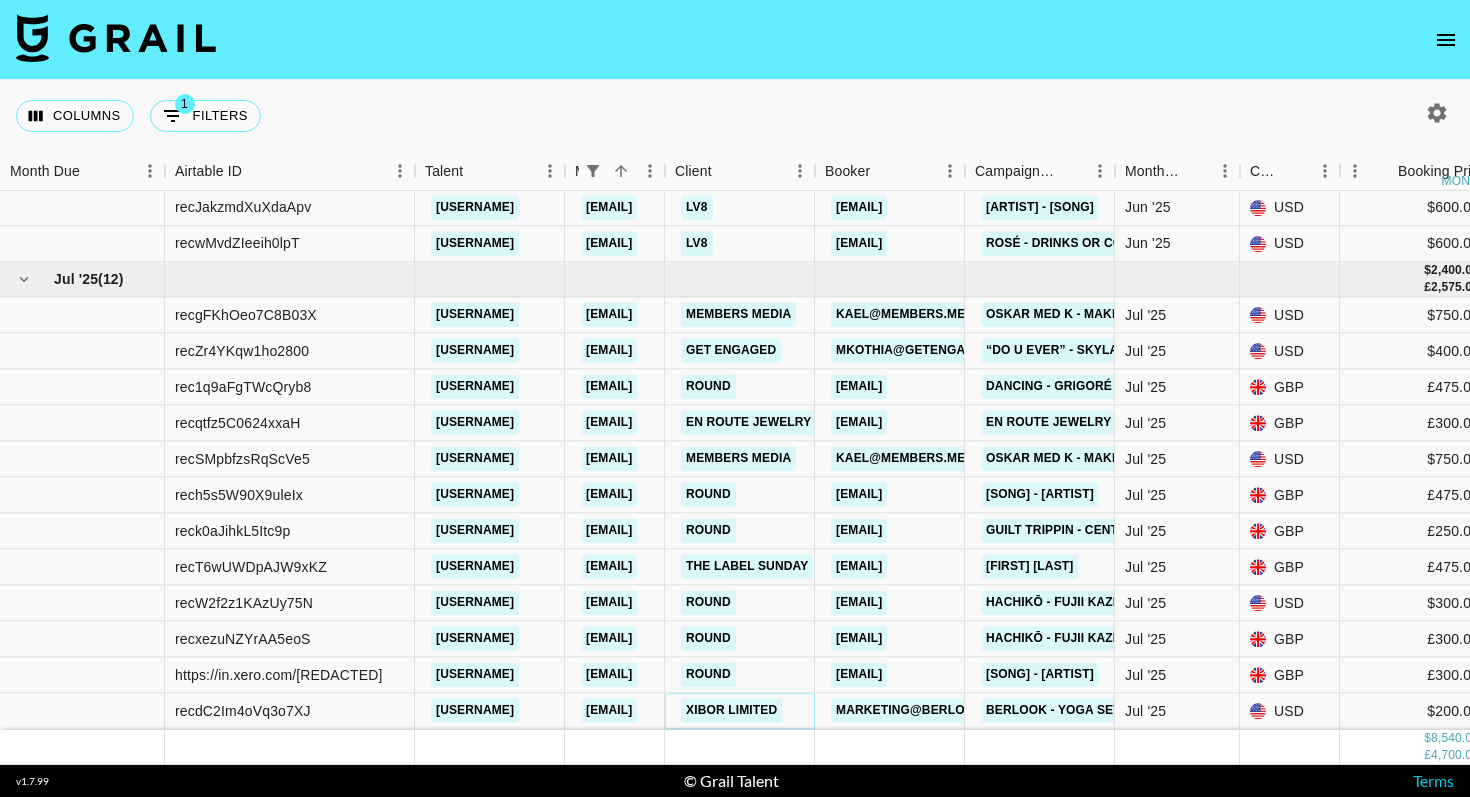 click on "XIBOR LIMITED" at bounding box center (731, 711) 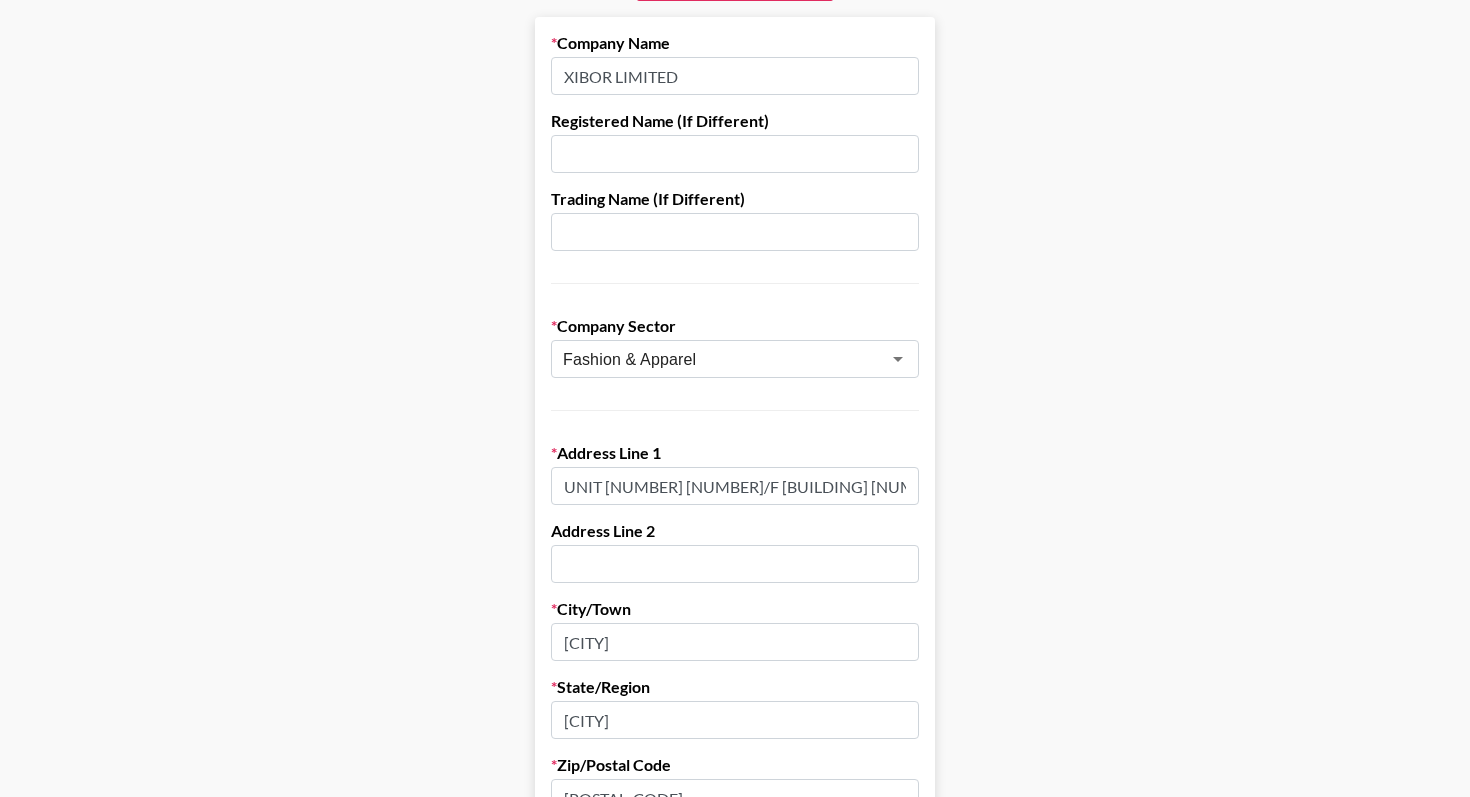 scroll, scrollTop: 188, scrollLeft: 0, axis: vertical 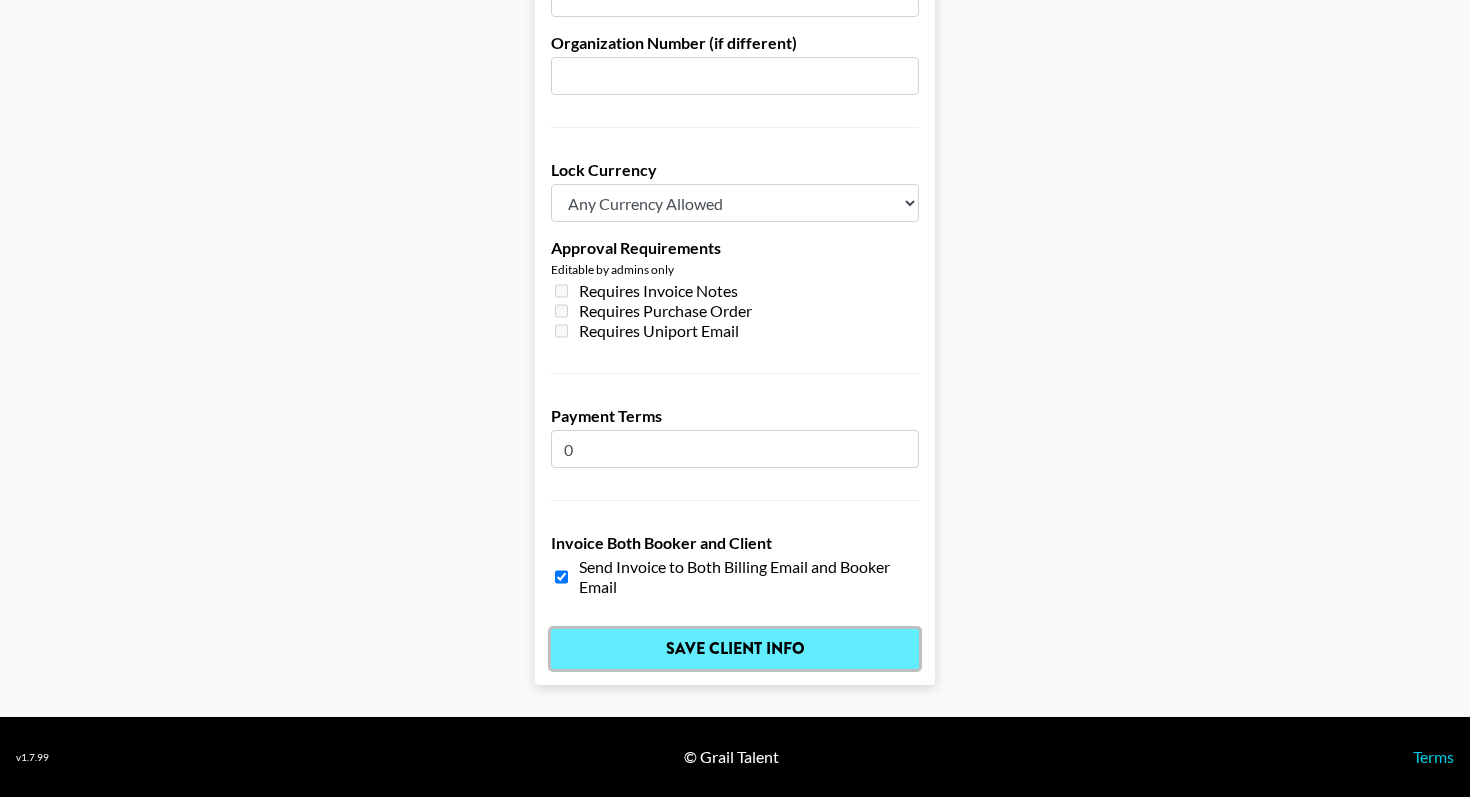 click on "Save Client Info" at bounding box center [735, 649] 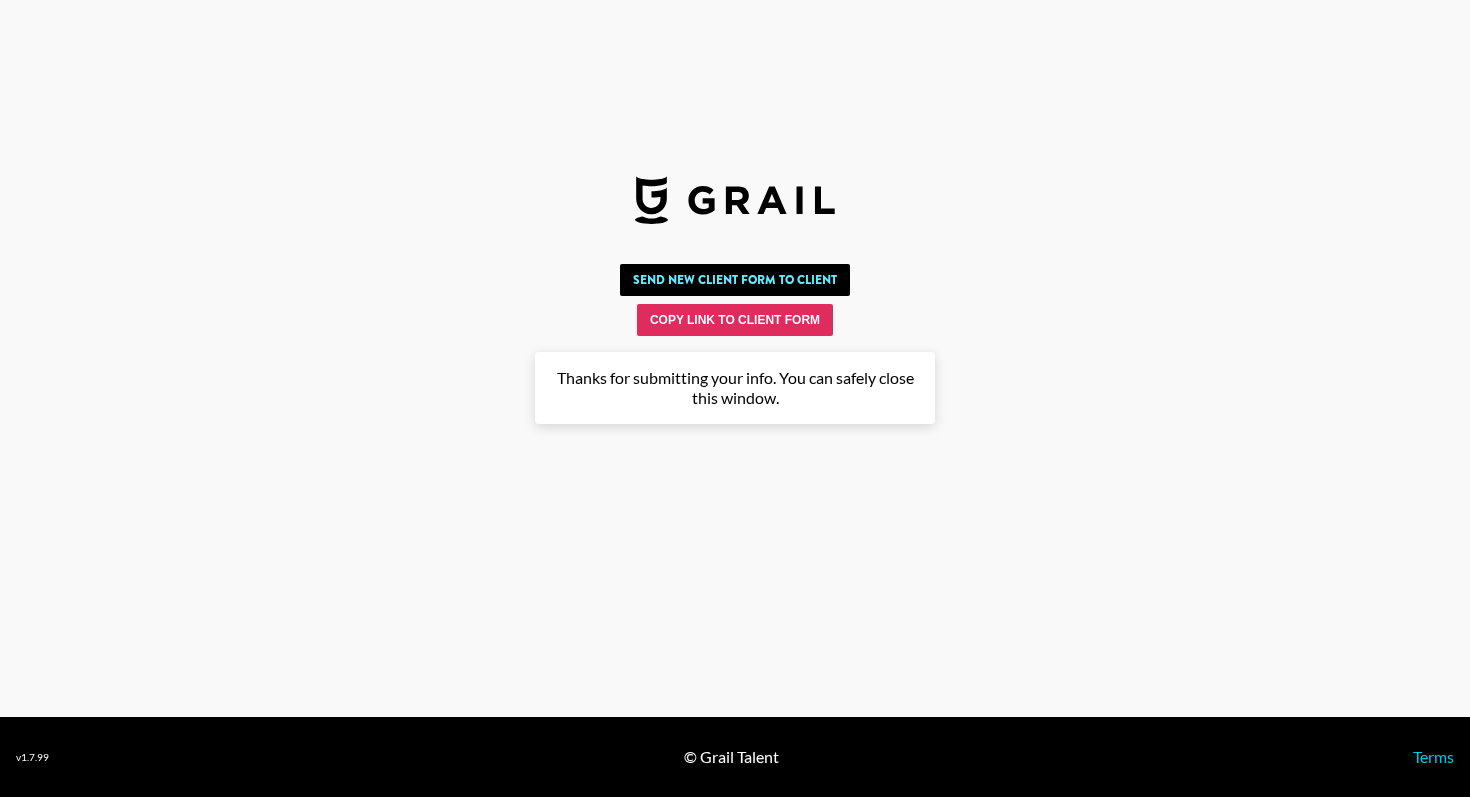 scroll, scrollTop: 0, scrollLeft: 0, axis: both 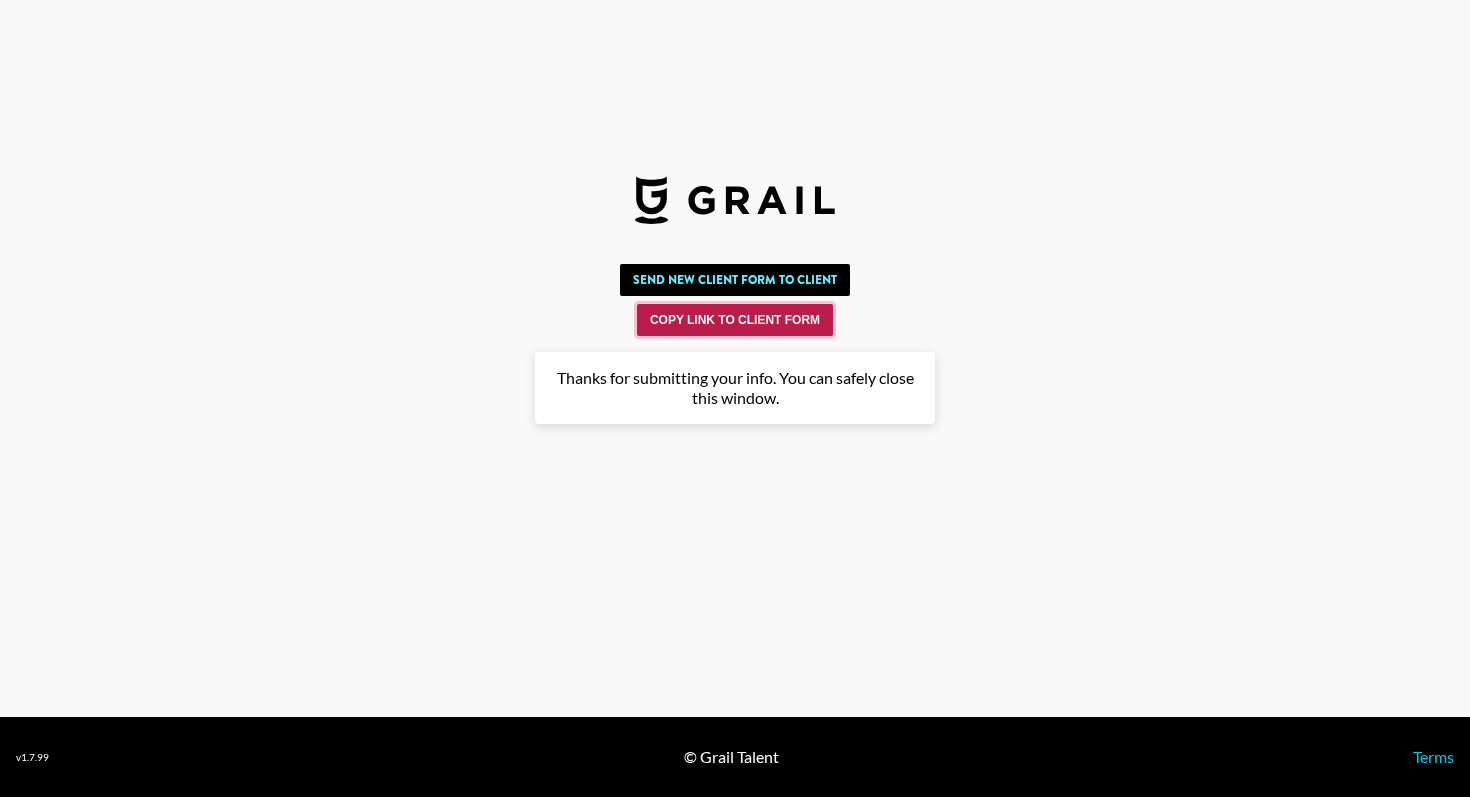 click on "Copy Link to Client Form" at bounding box center (735, 320) 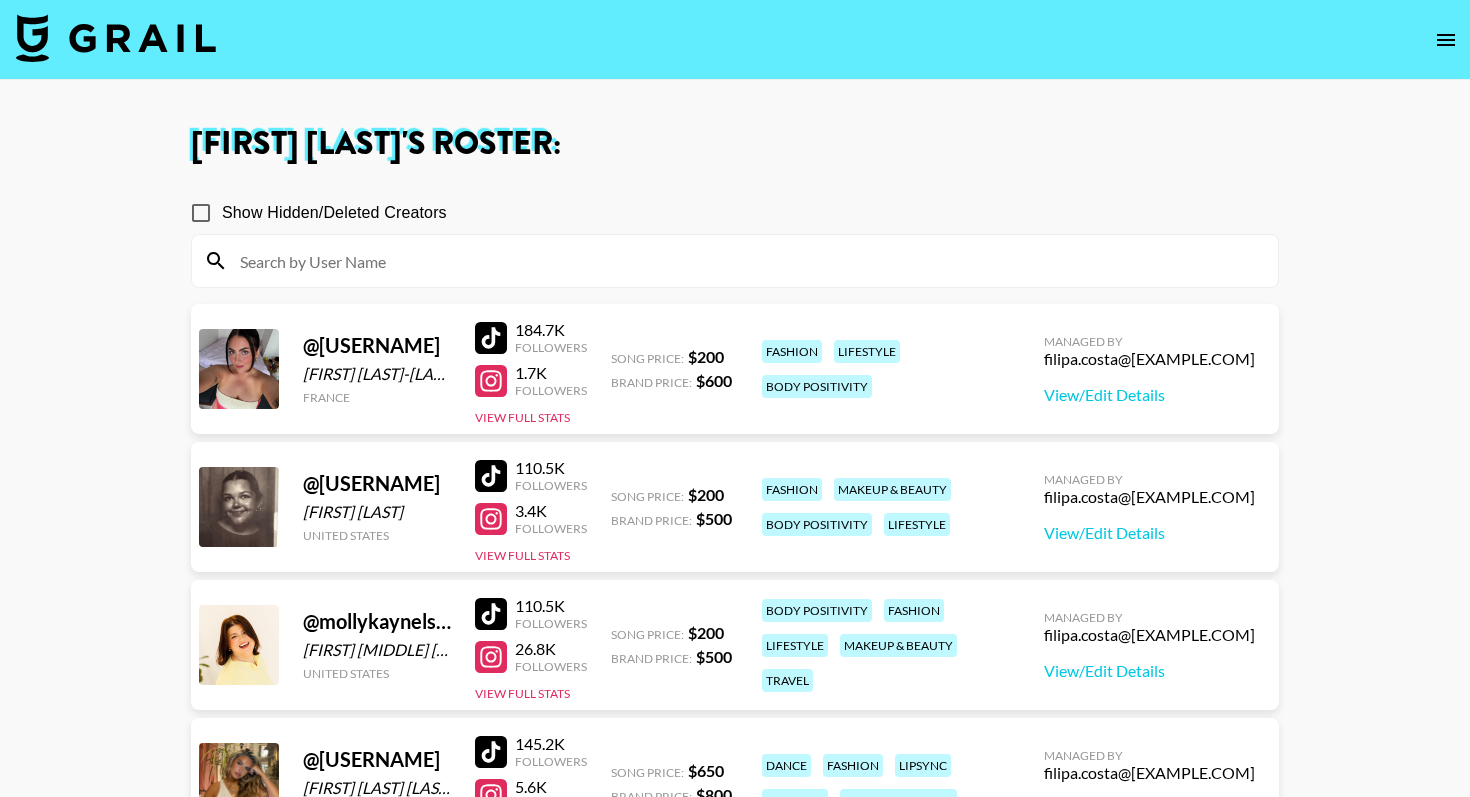 scroll, scrollTop: 0, scrollLeft: 0, axis: both 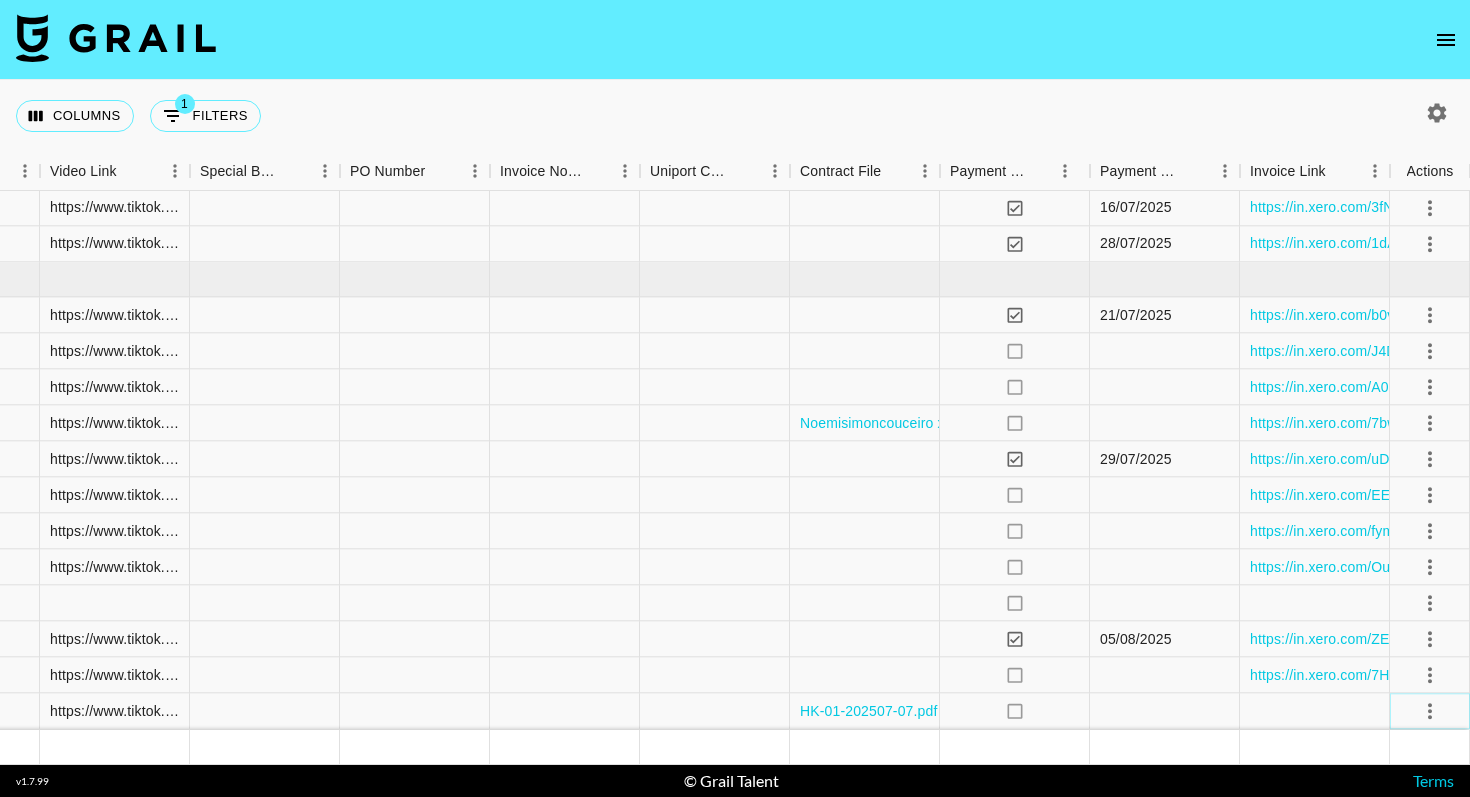 click 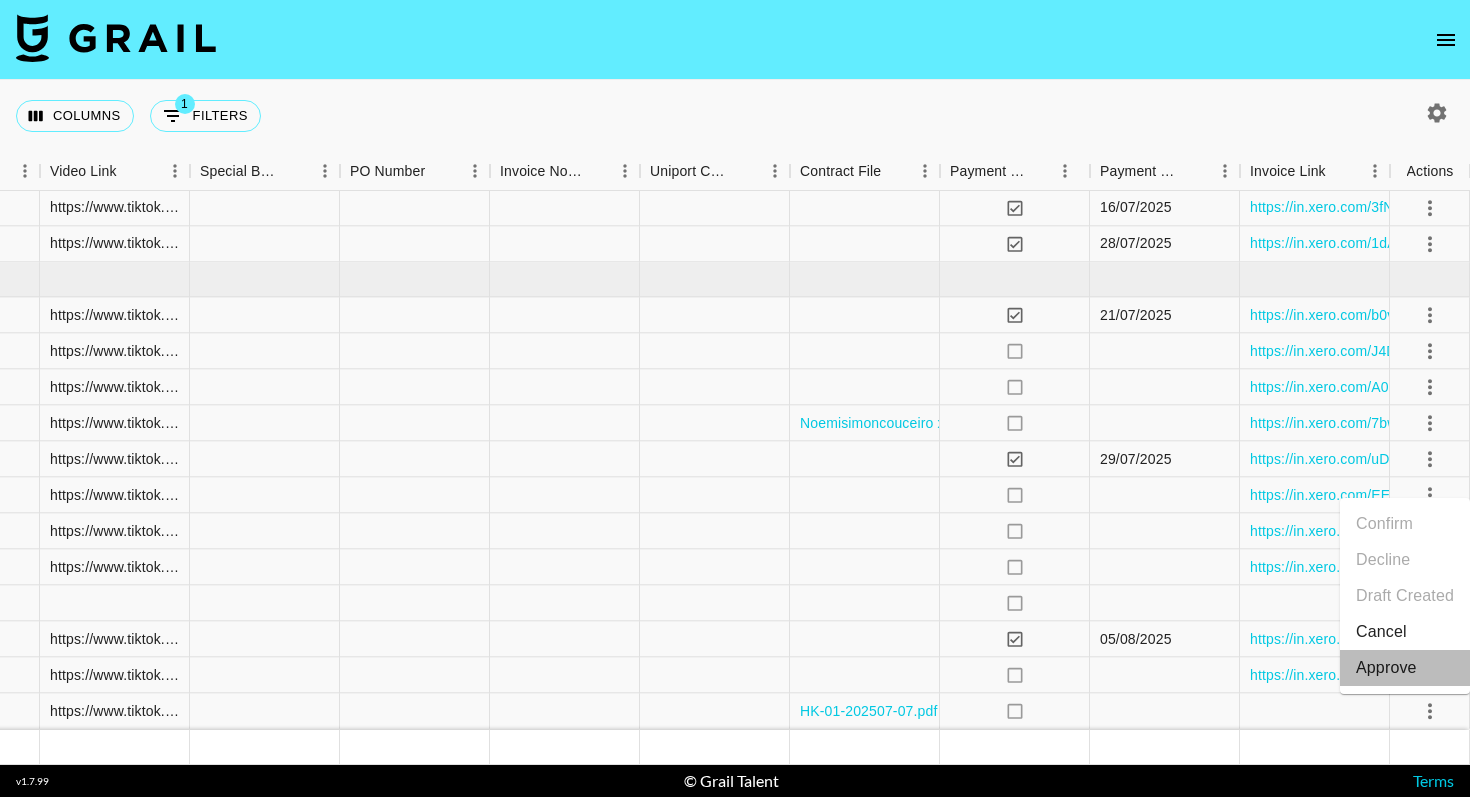 click on "Approve" at bounding box center (1386, 668) 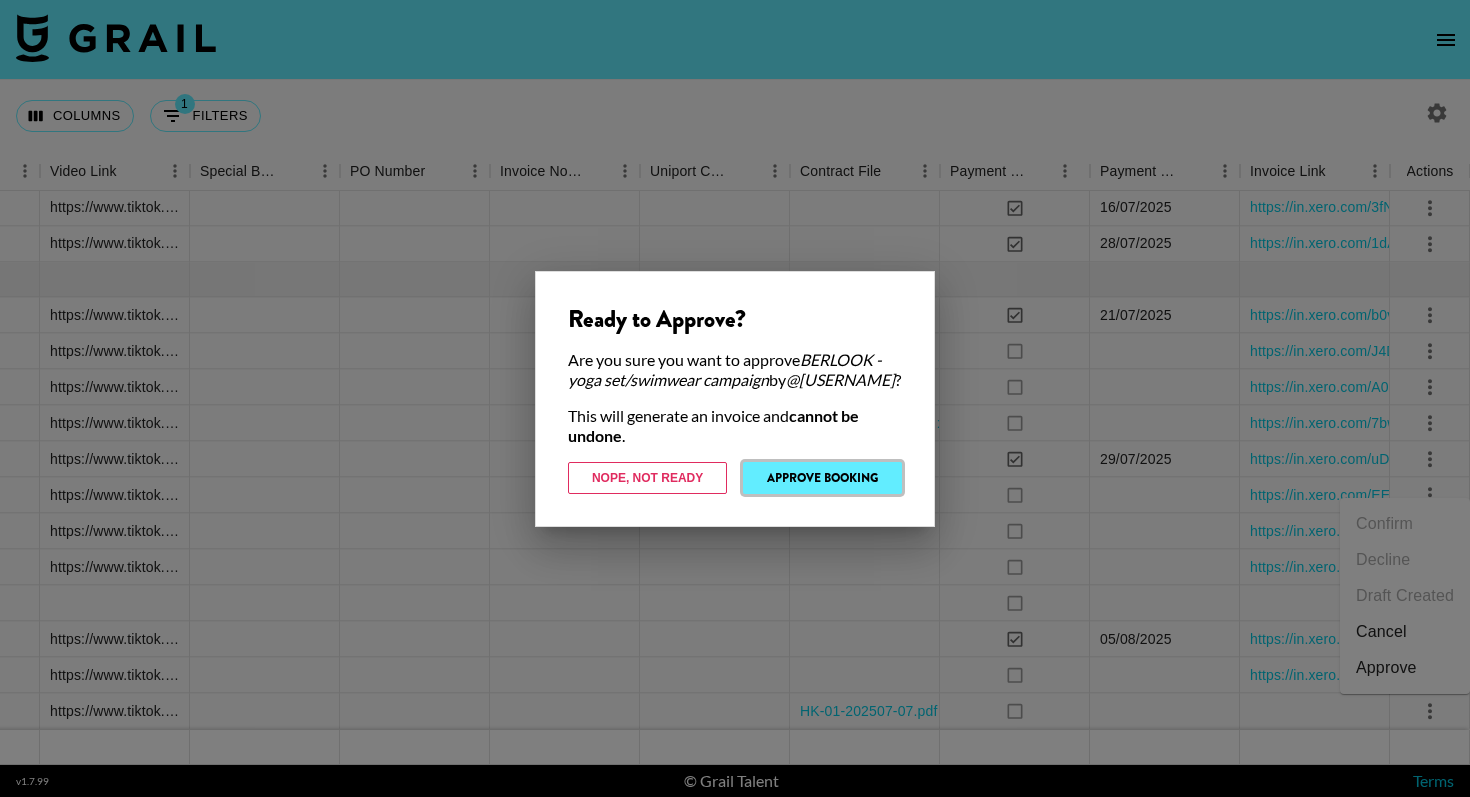 click on "Approve Booking" at bounding box center (822, 478) 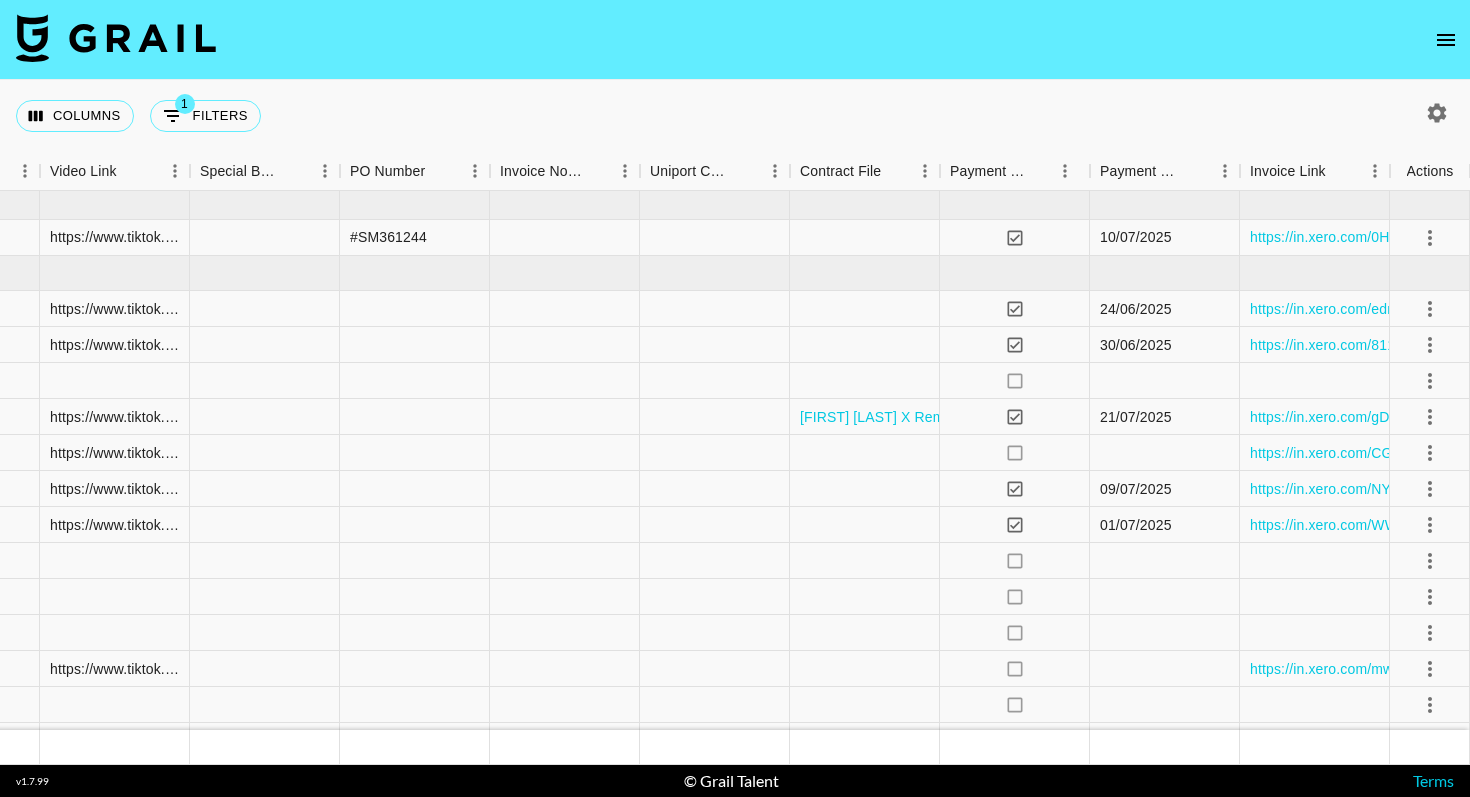 scroll, scrollTop: 713, scrollLeft: 1850, axis: both 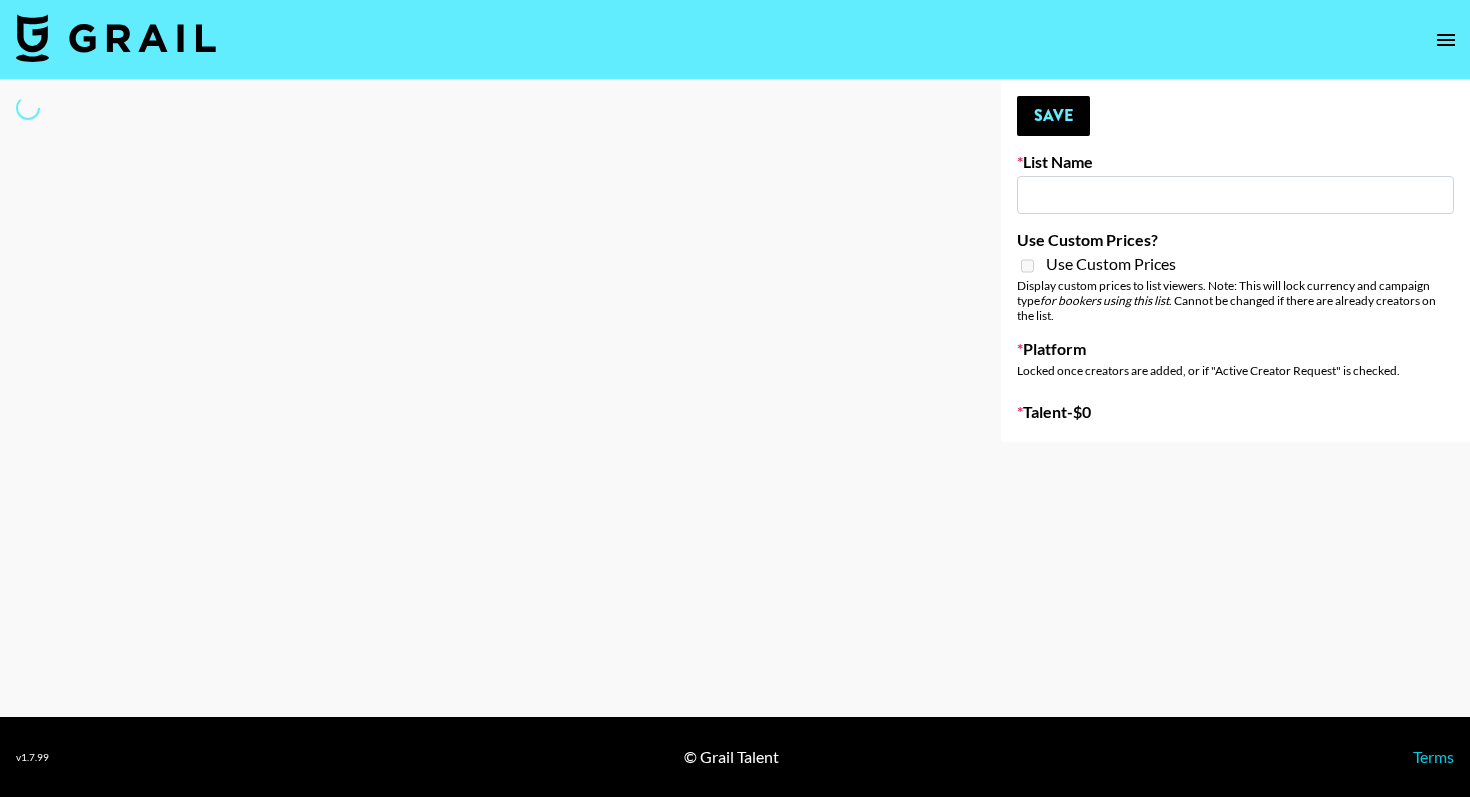 type on "UK Talent: Ibiza Style Sound Promo" 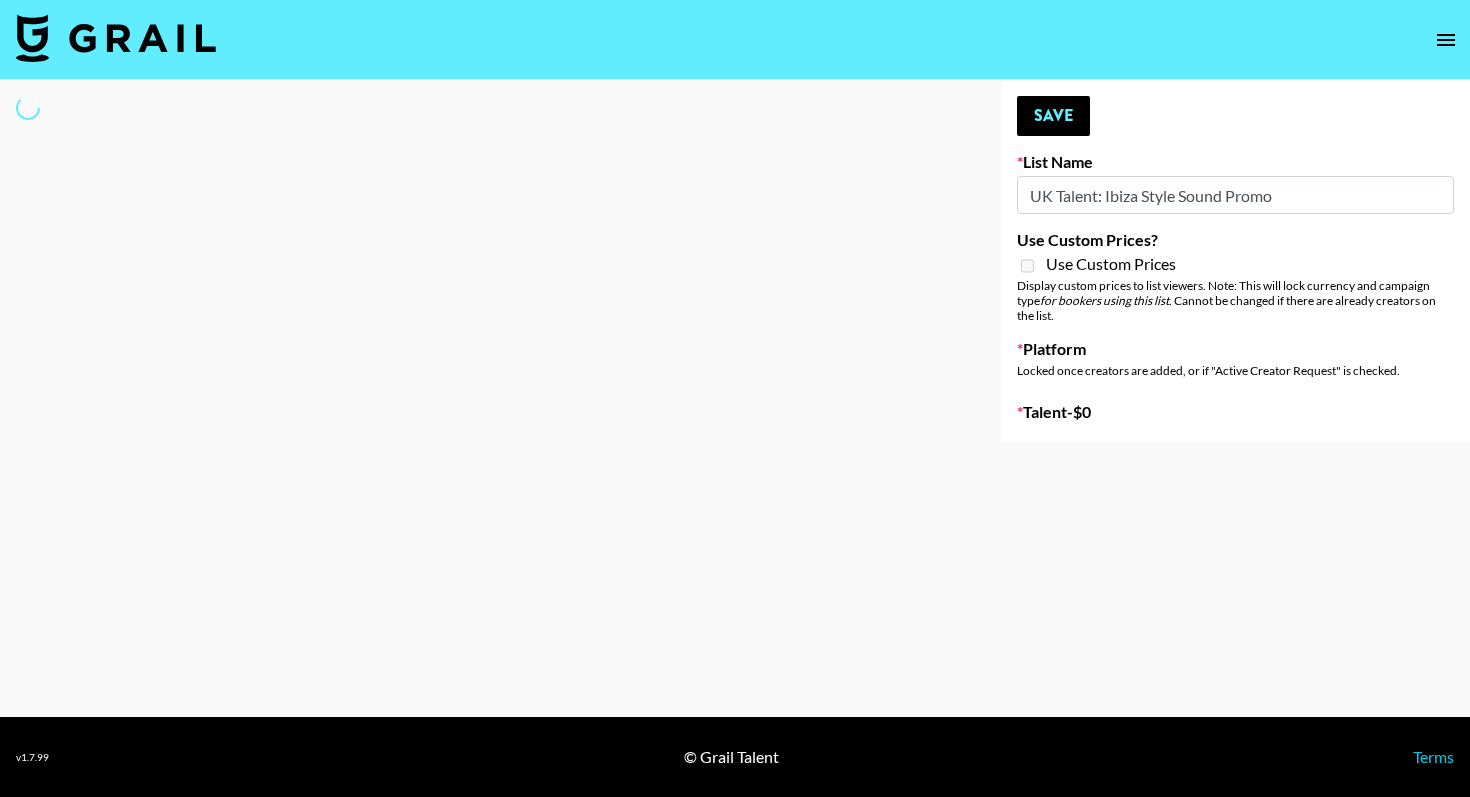 select on "Song" 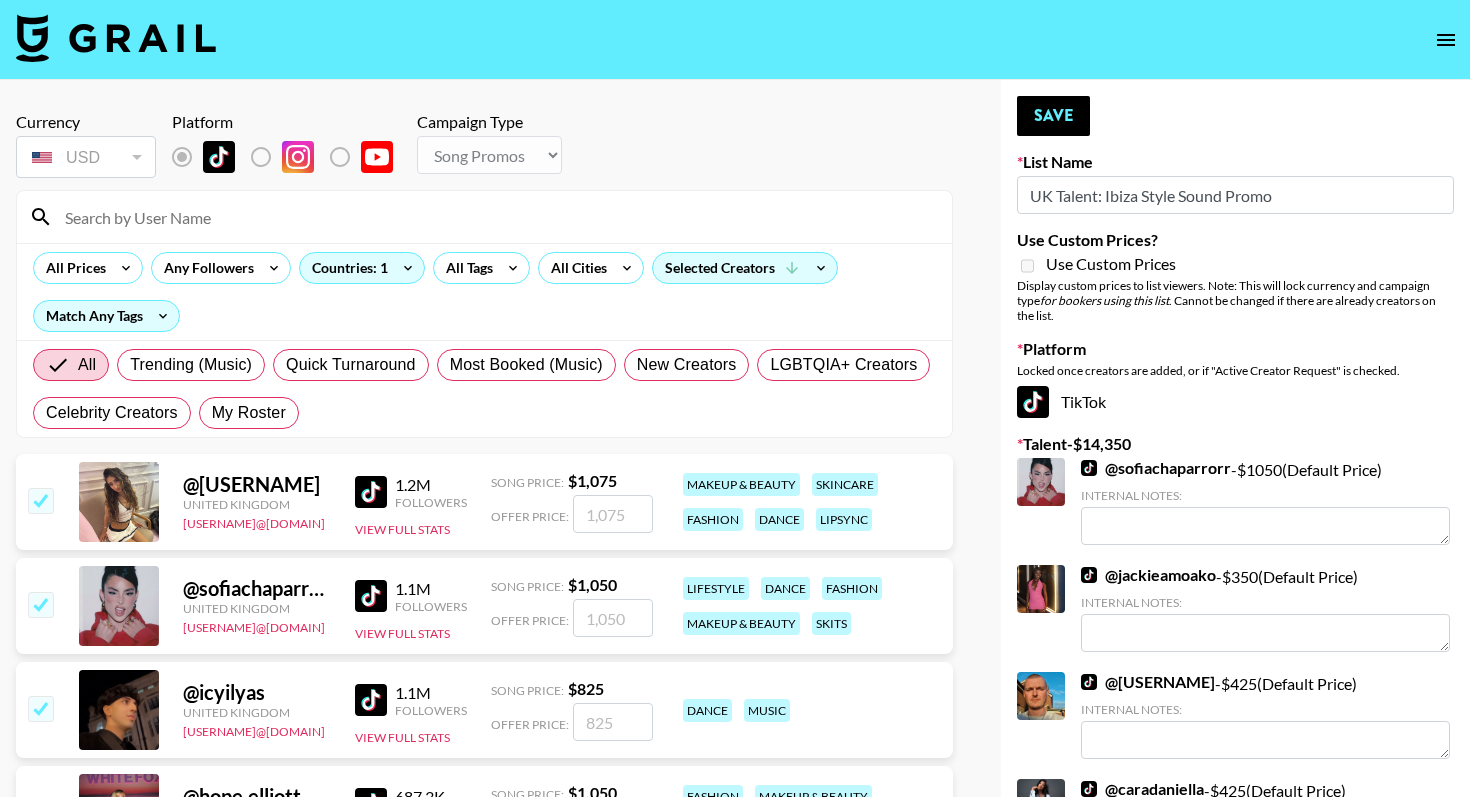 click at bounding box center [496, 217] 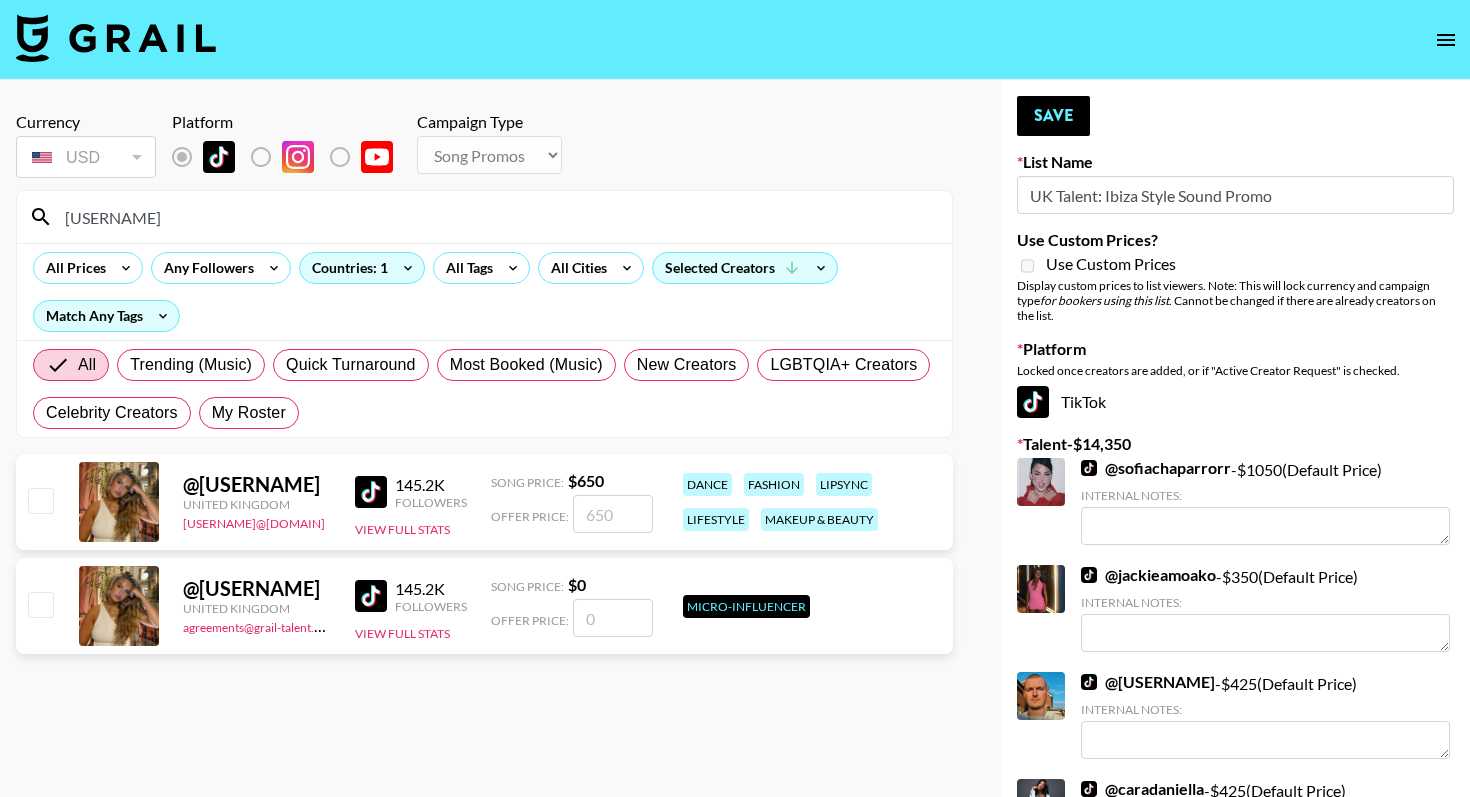 type on "[USERNAME]" 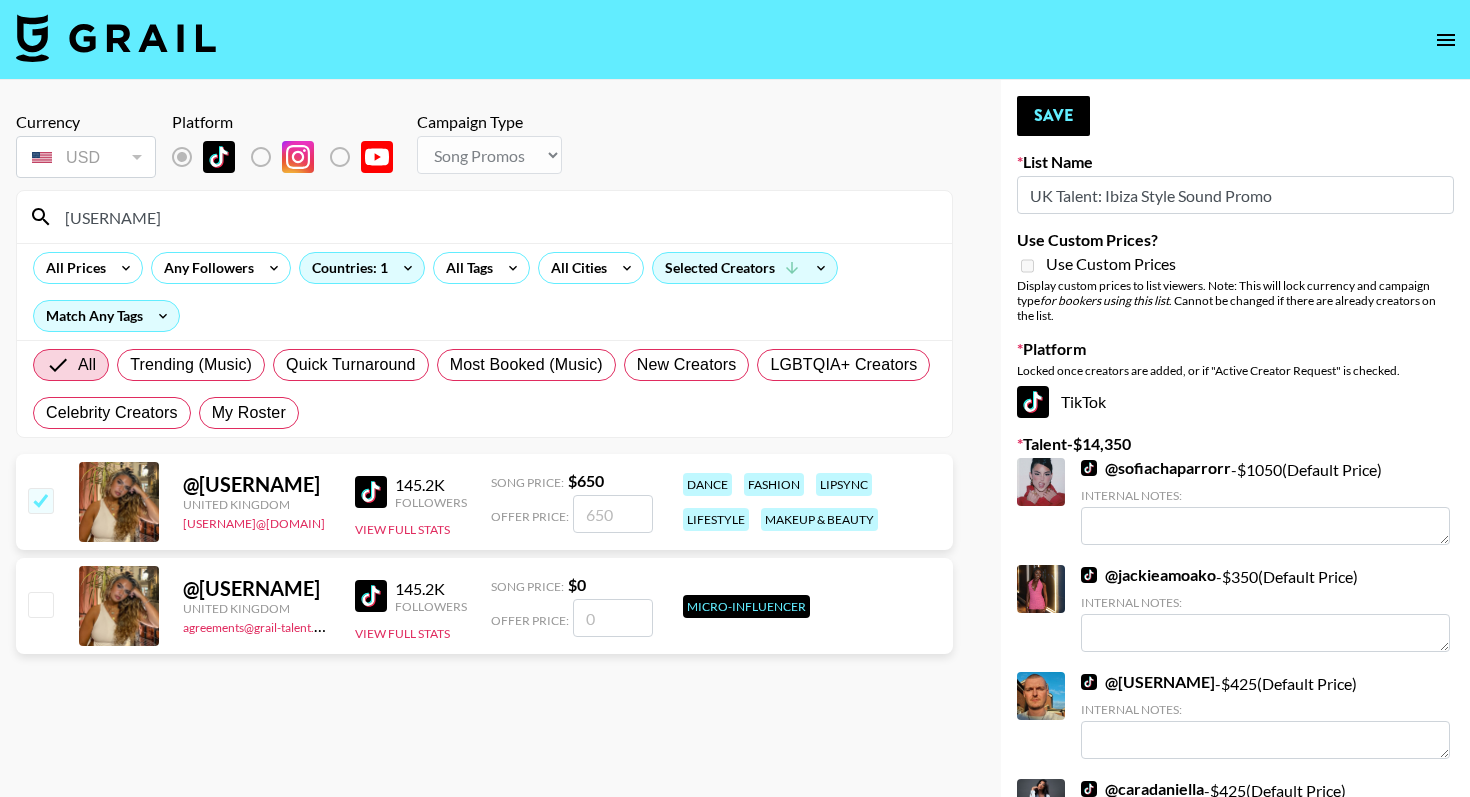 checkbox on "true" 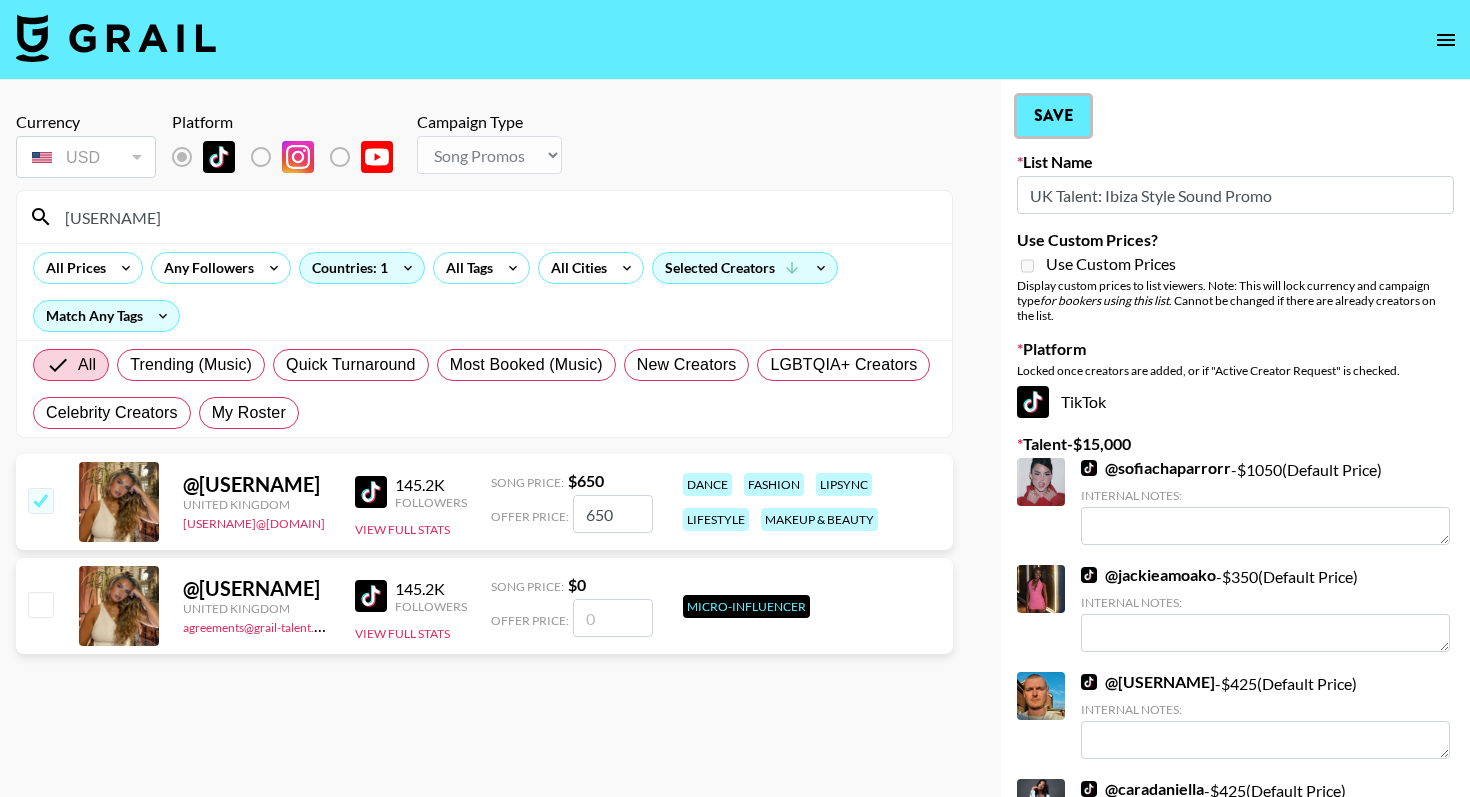 click on "Save" at bounding box center [1053, 116] 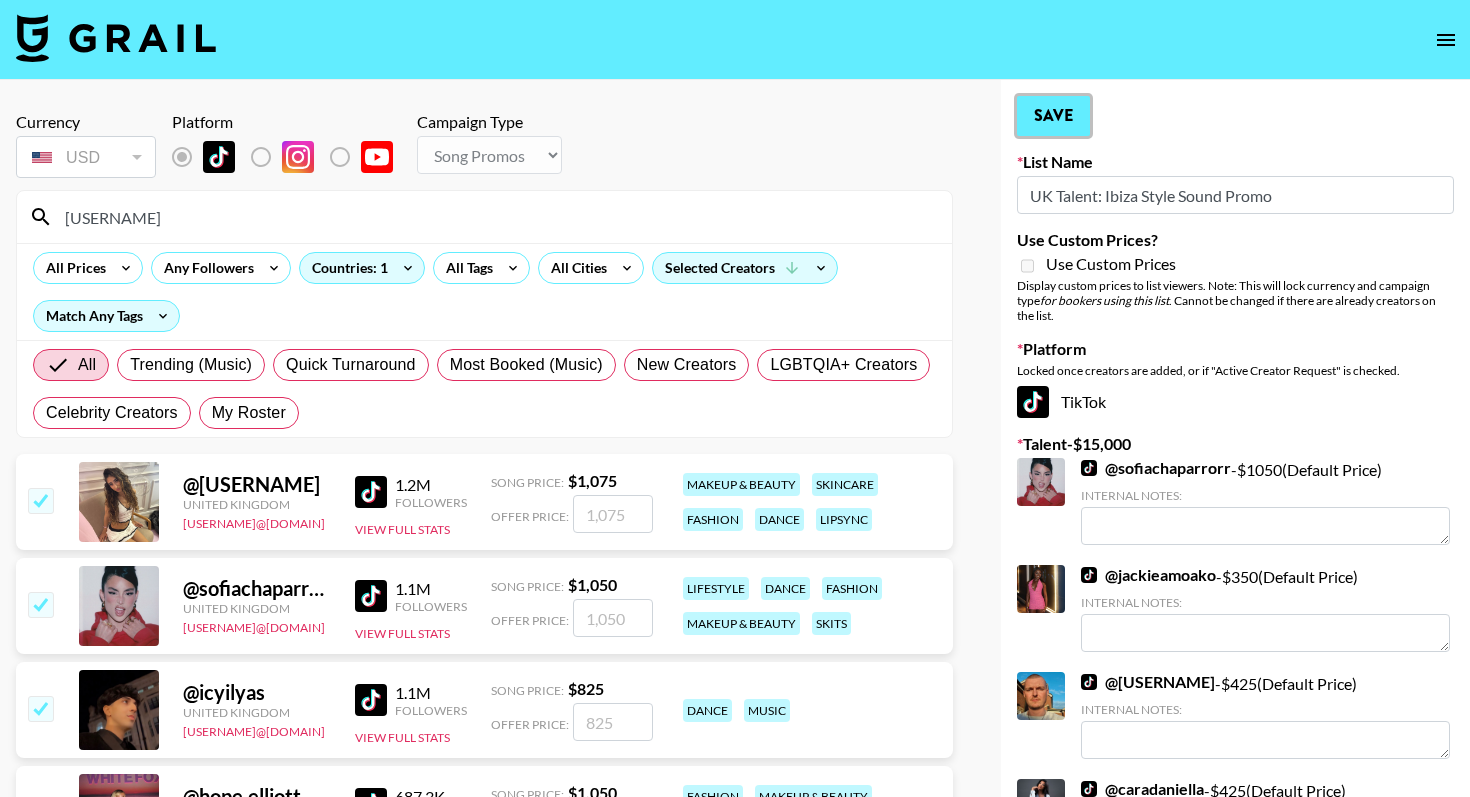 type 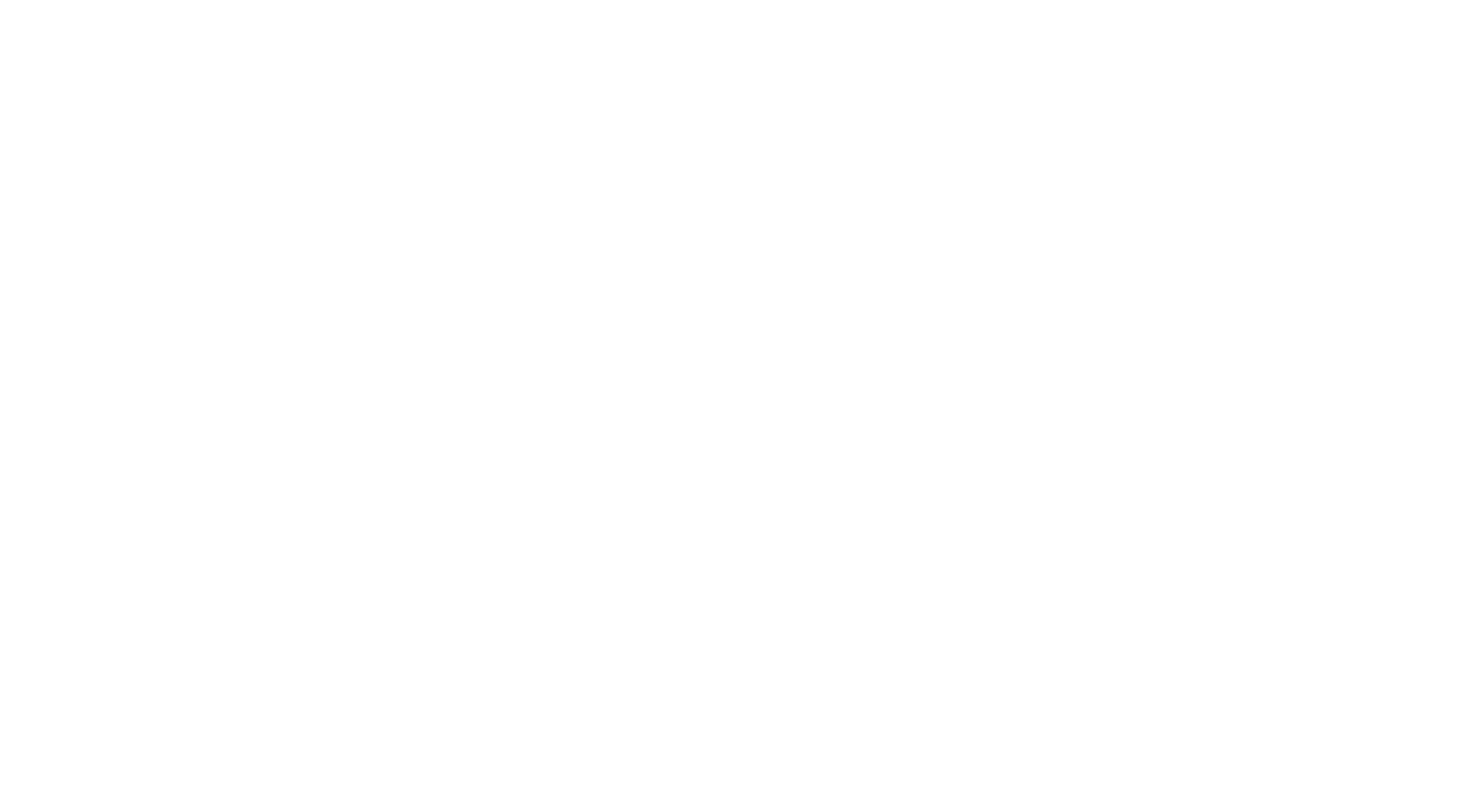 scroll, scrollTop: 0, scrollLeft: 0, axis: both 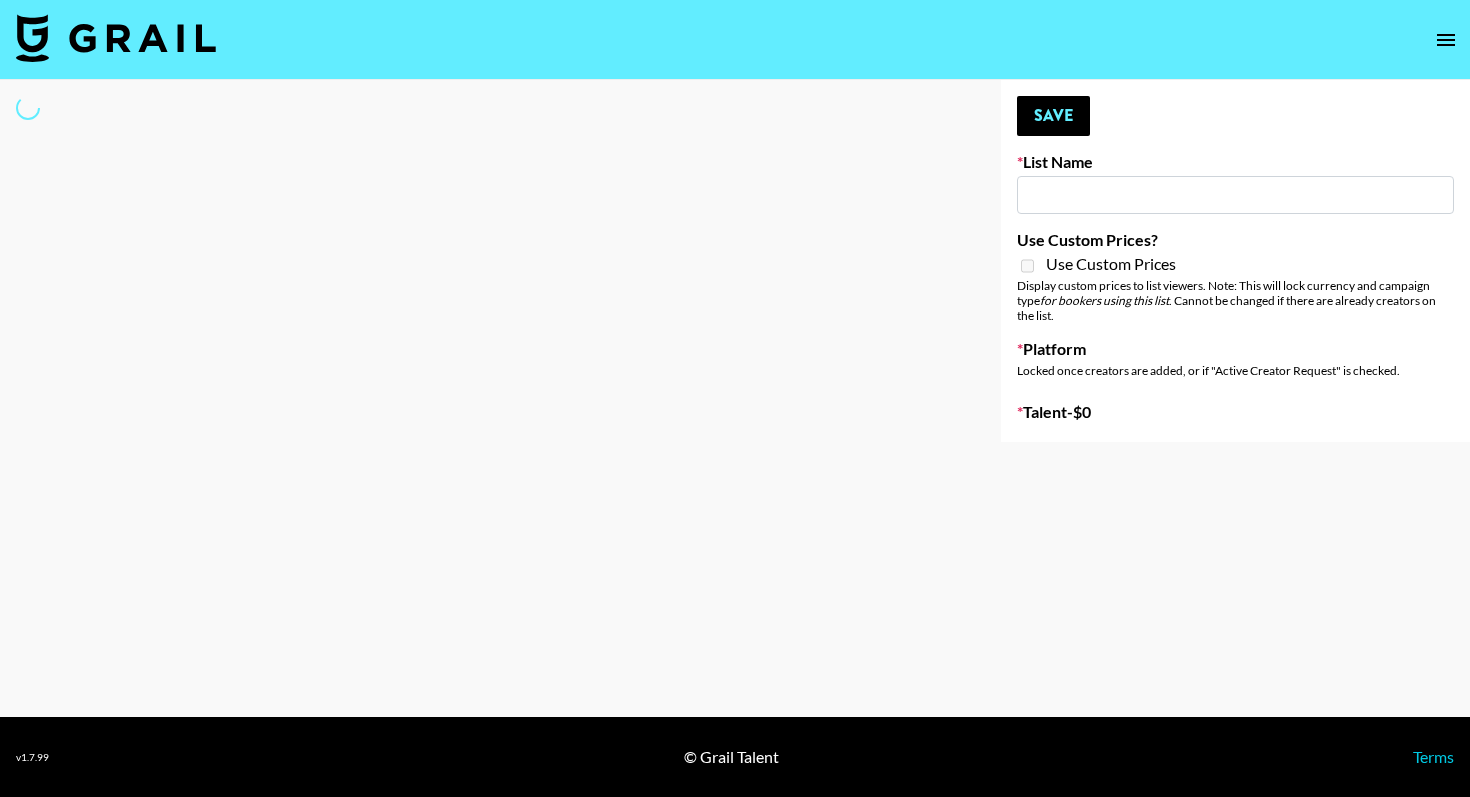 type on "Playa Paradiso - djtennisofficial & Eliza Rose" 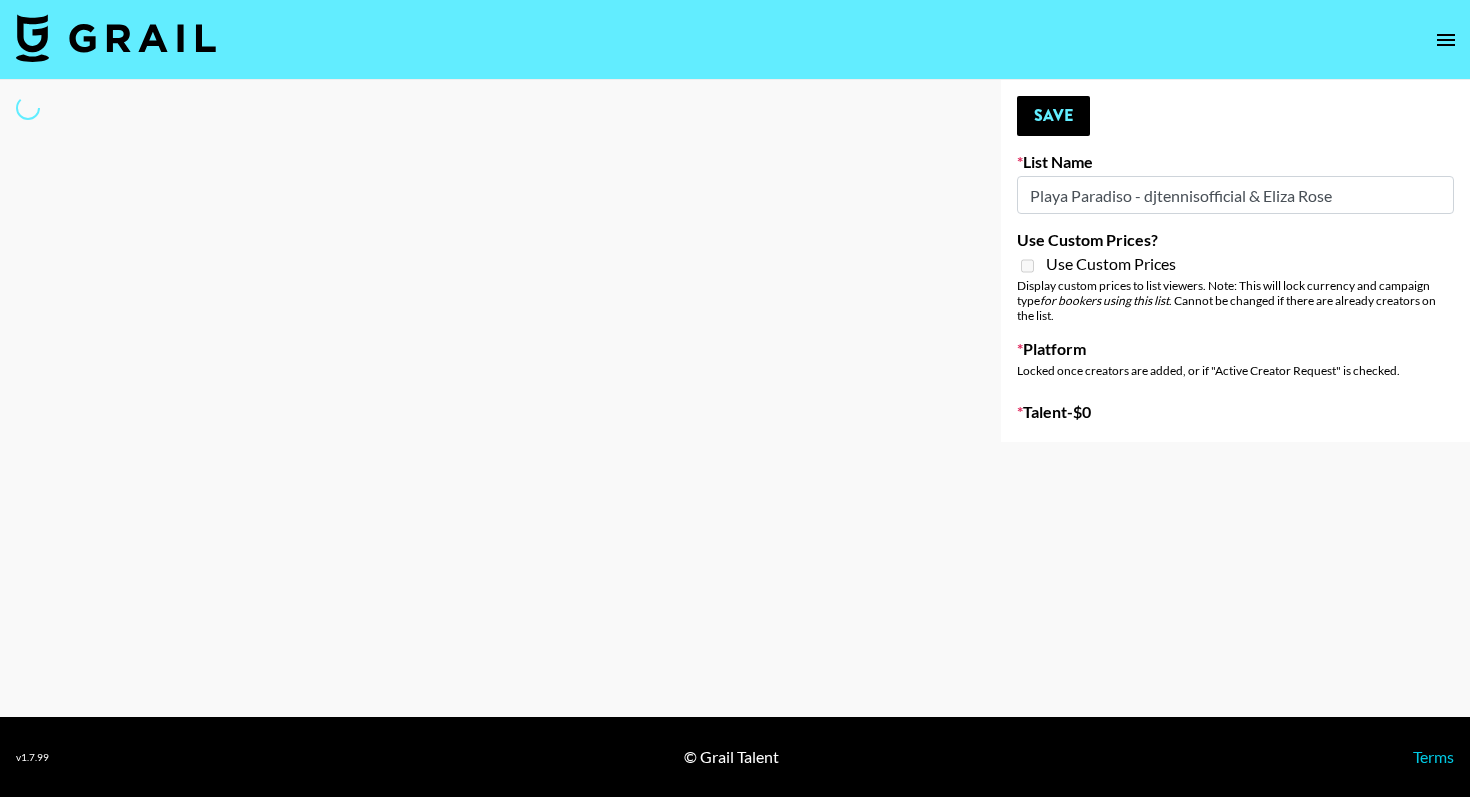 select on "Song" 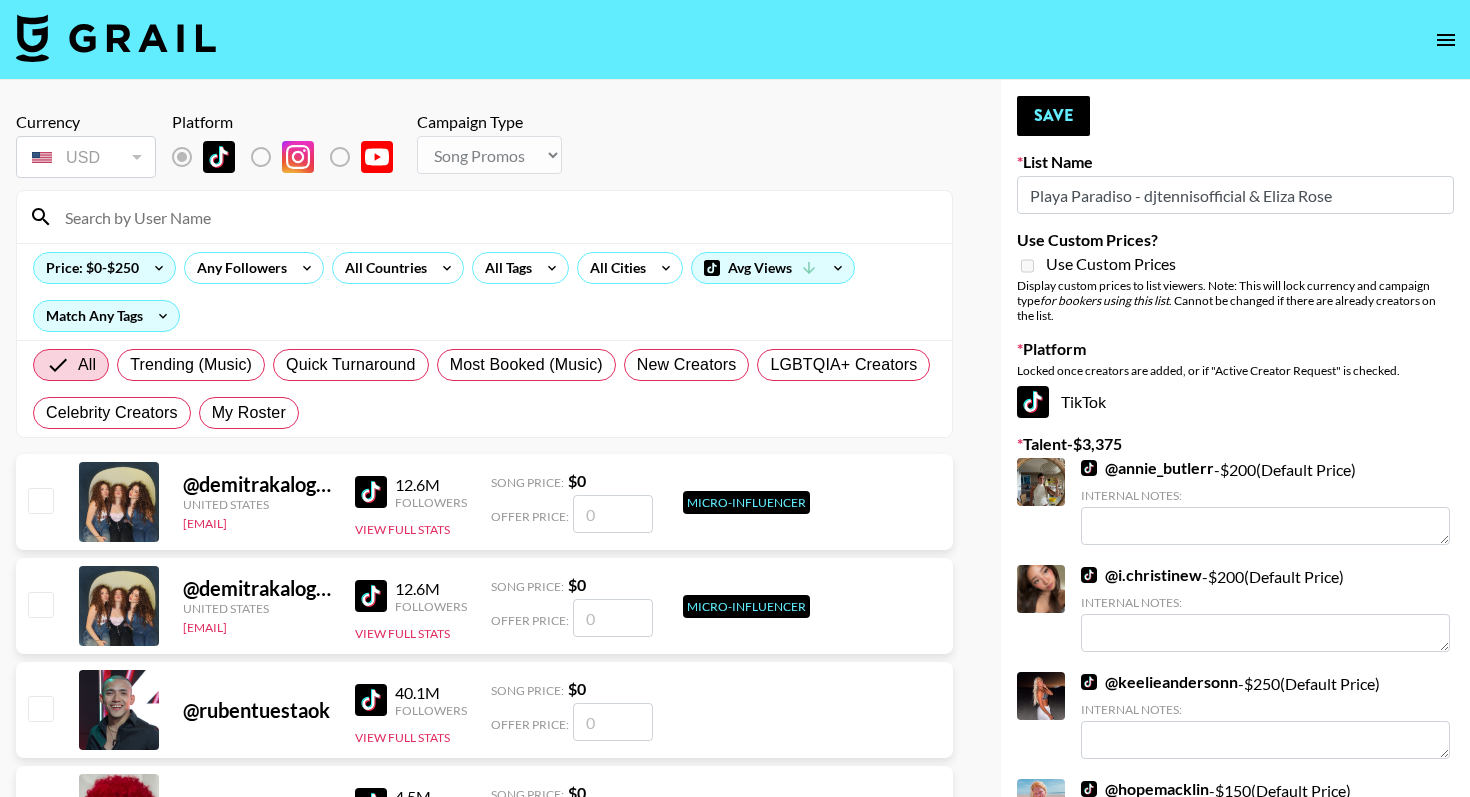 click at bounding box center (496, 217) 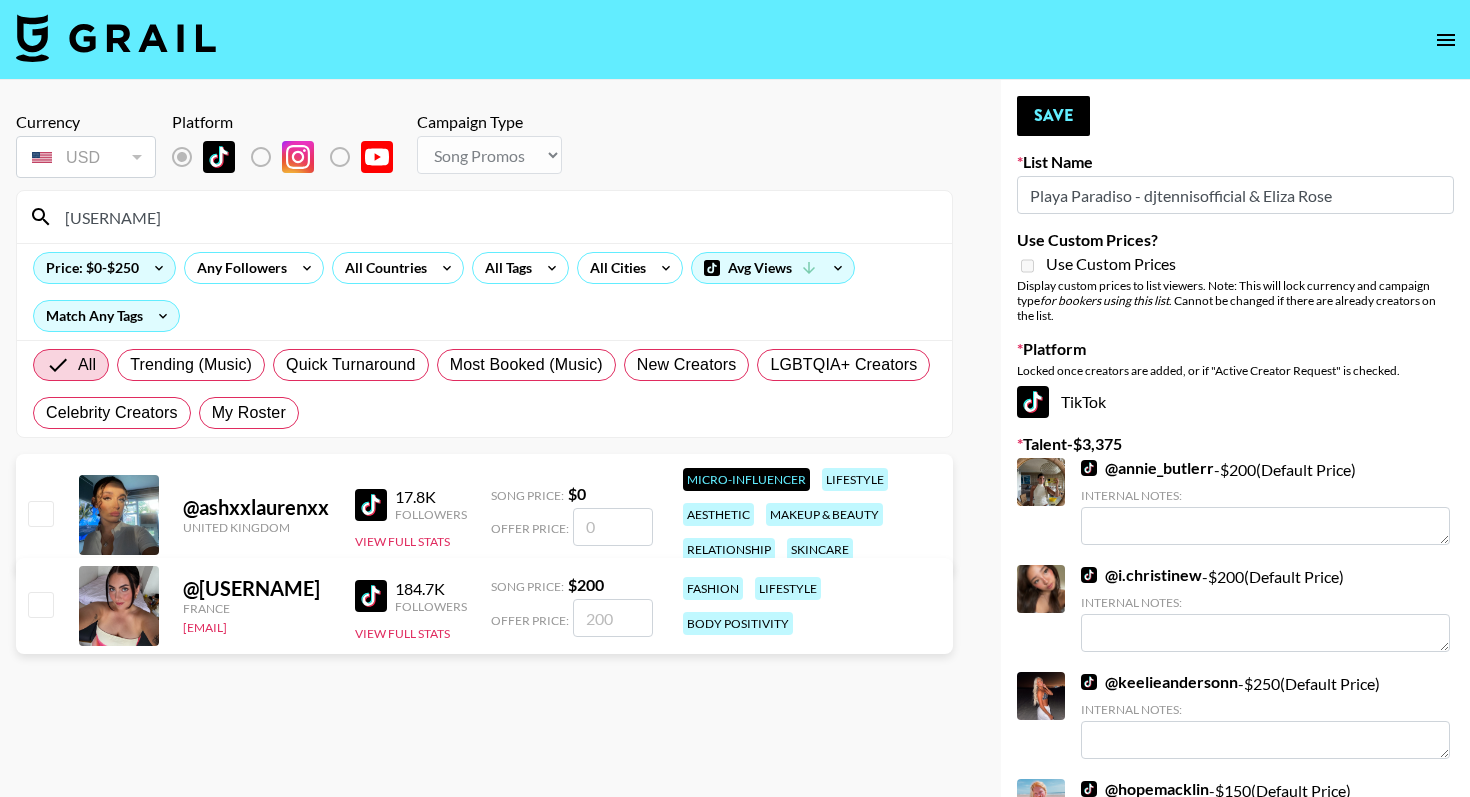 type on "ashlei" 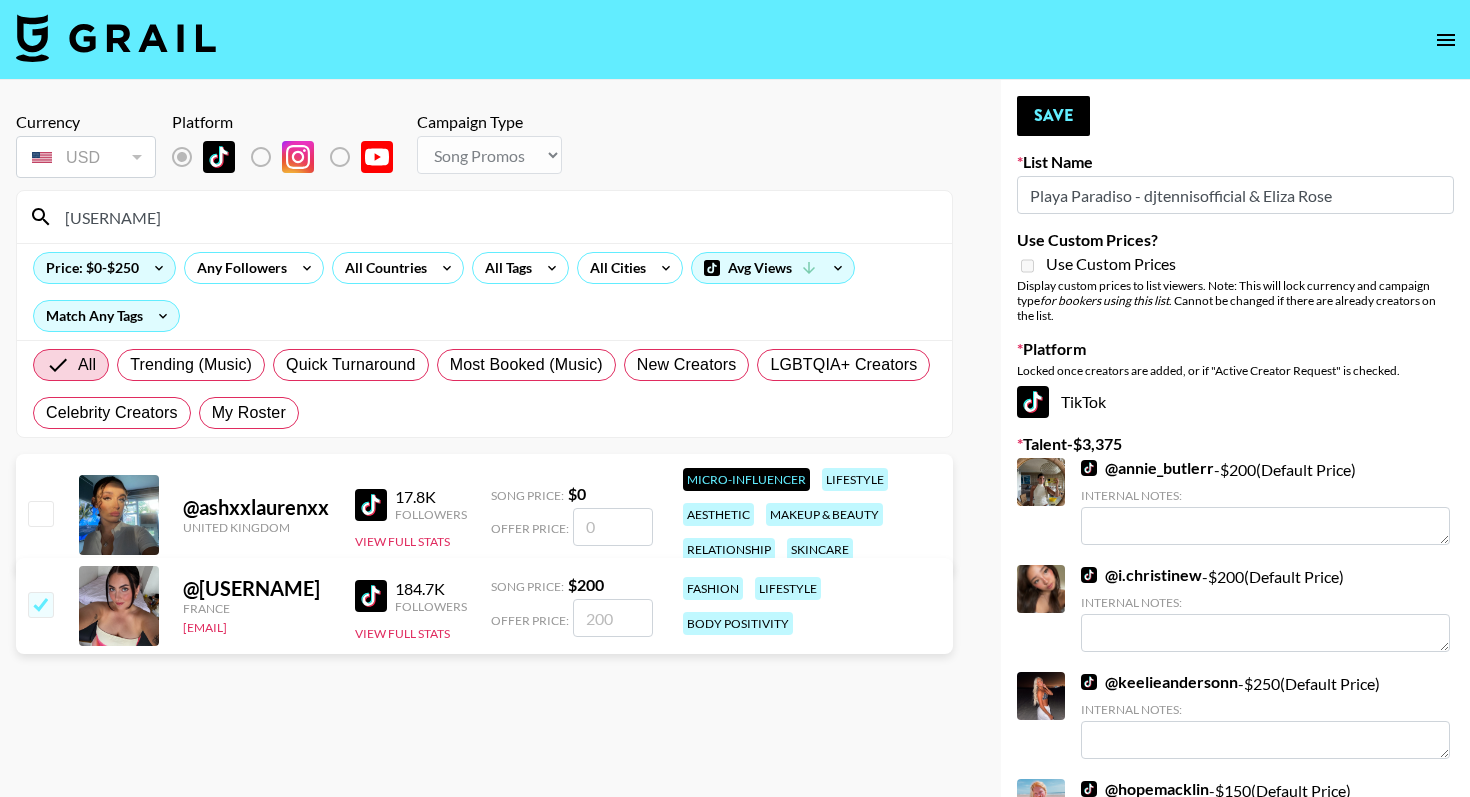 checkbox on "true" 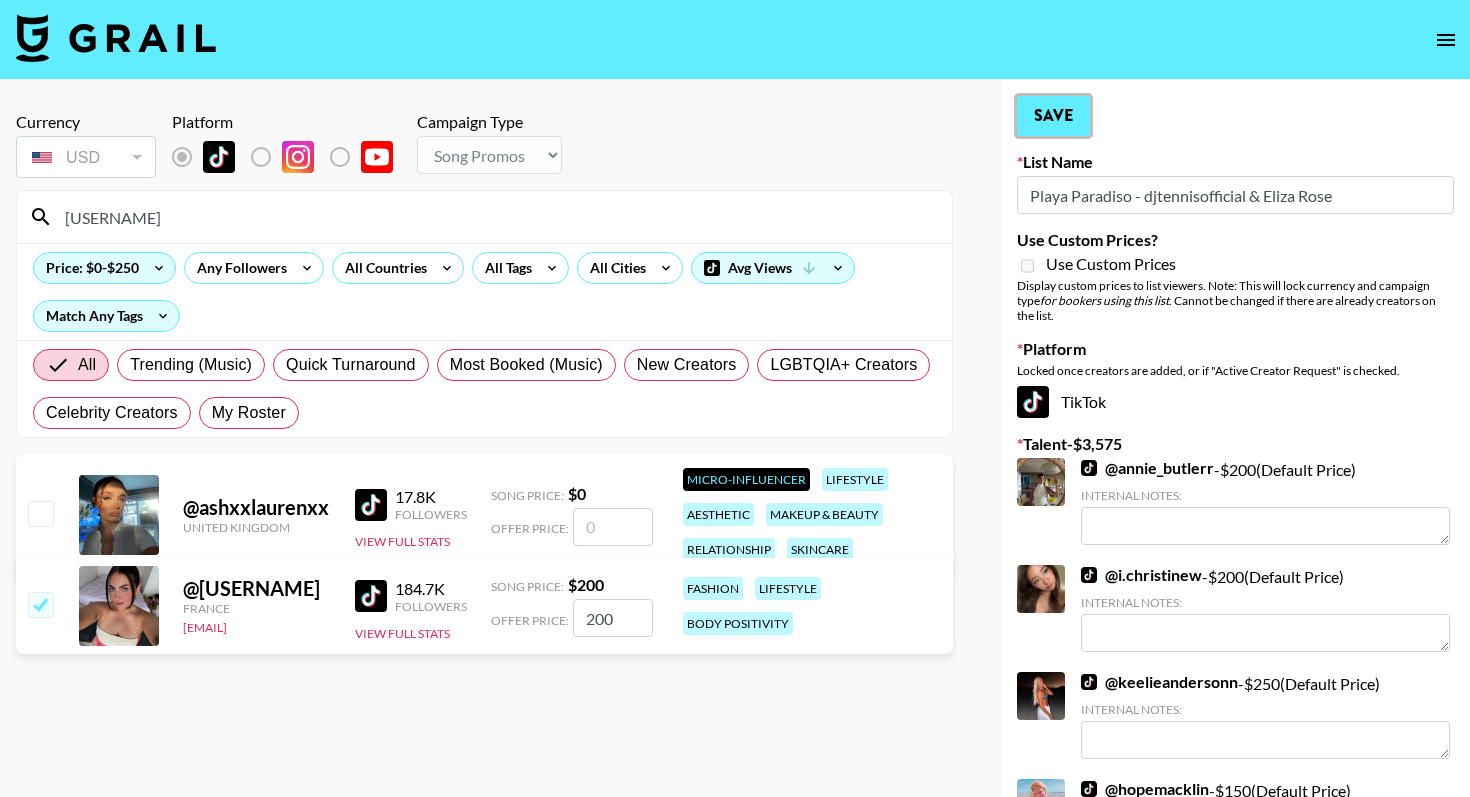 click on "Save" at bounding box center [1053, 116] 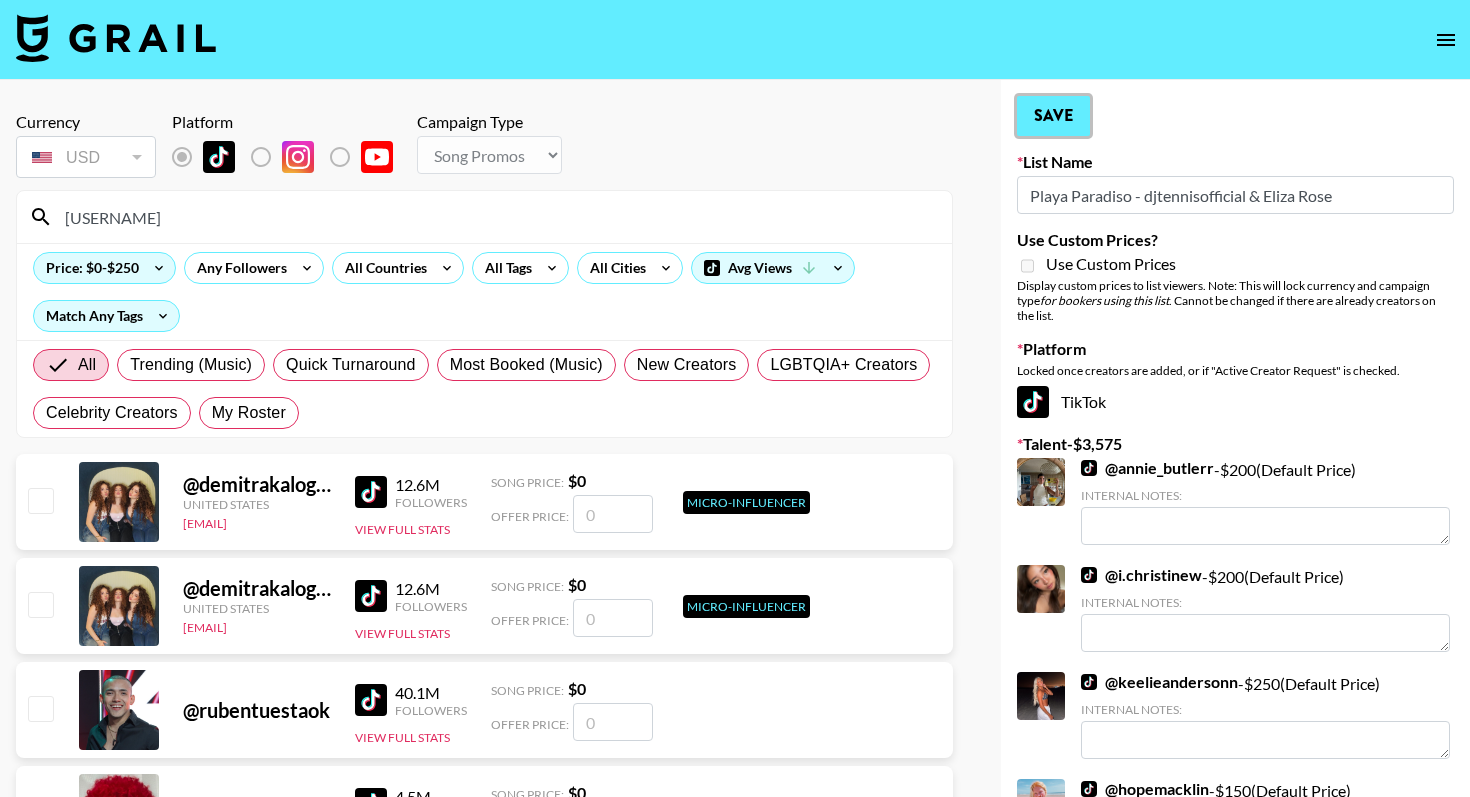 type 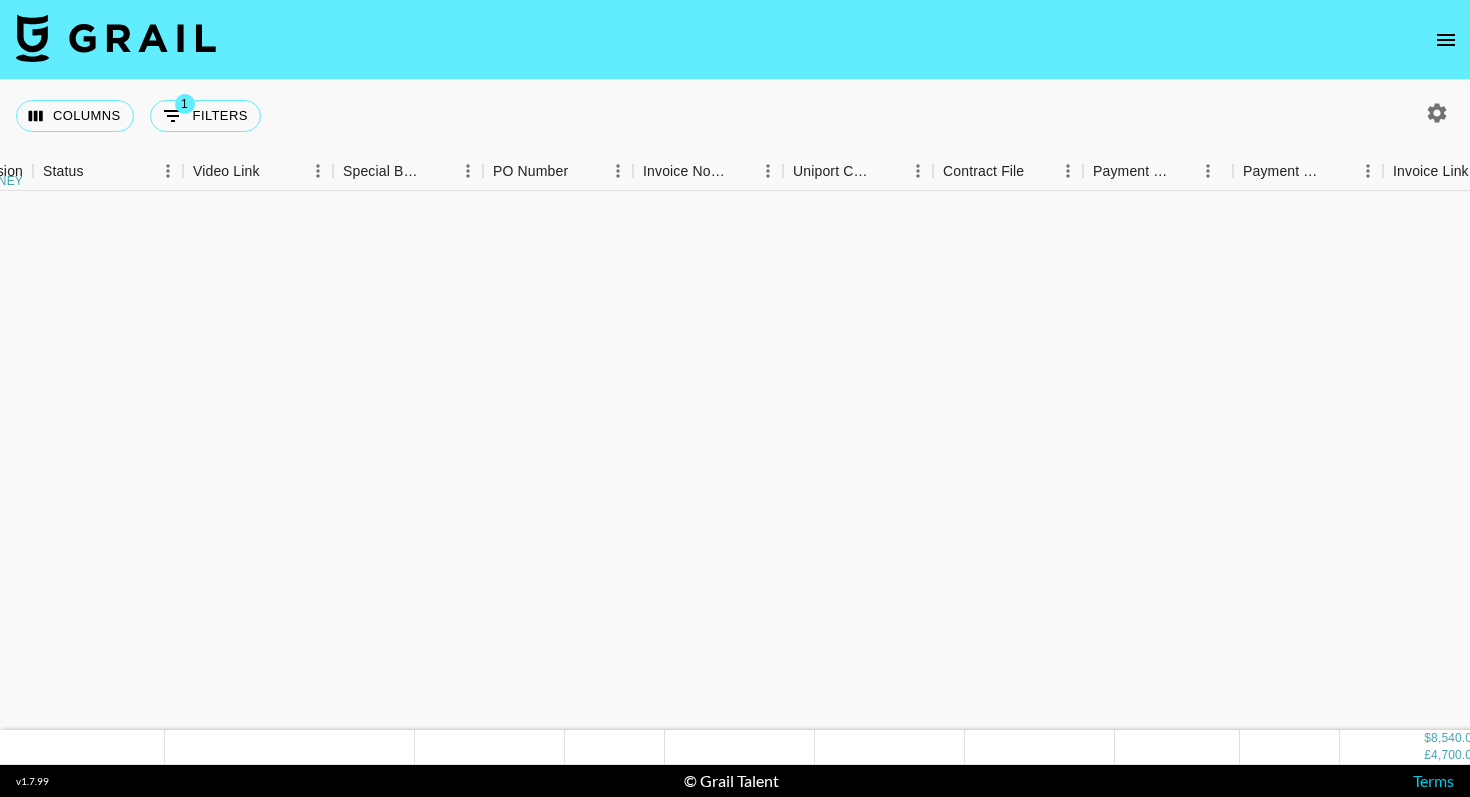 scroll, scrollTop: 0, scrollLeft: 0, axis: both 